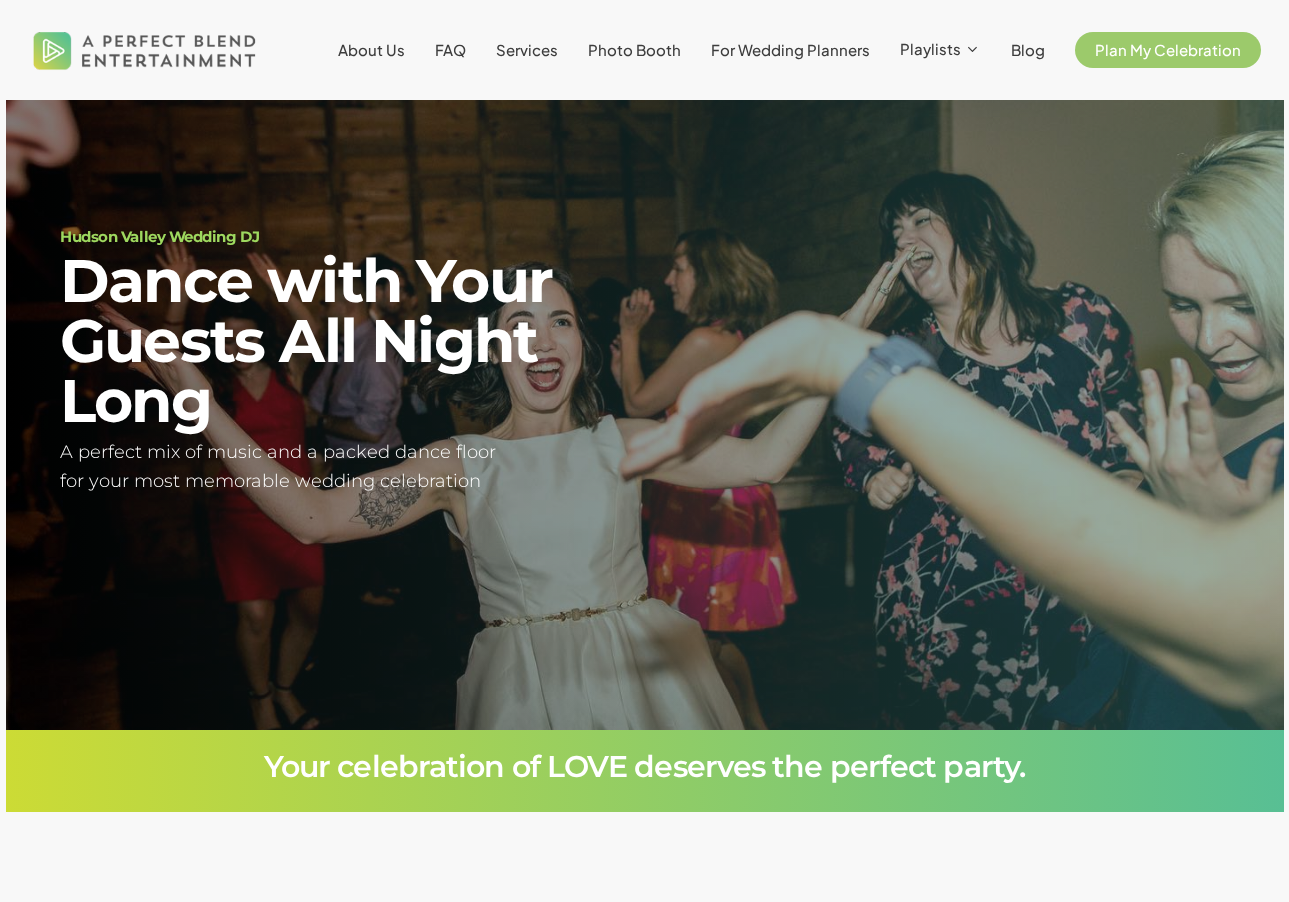 scroll, scrollTop: 0, scrollLeft: 0, axis: both 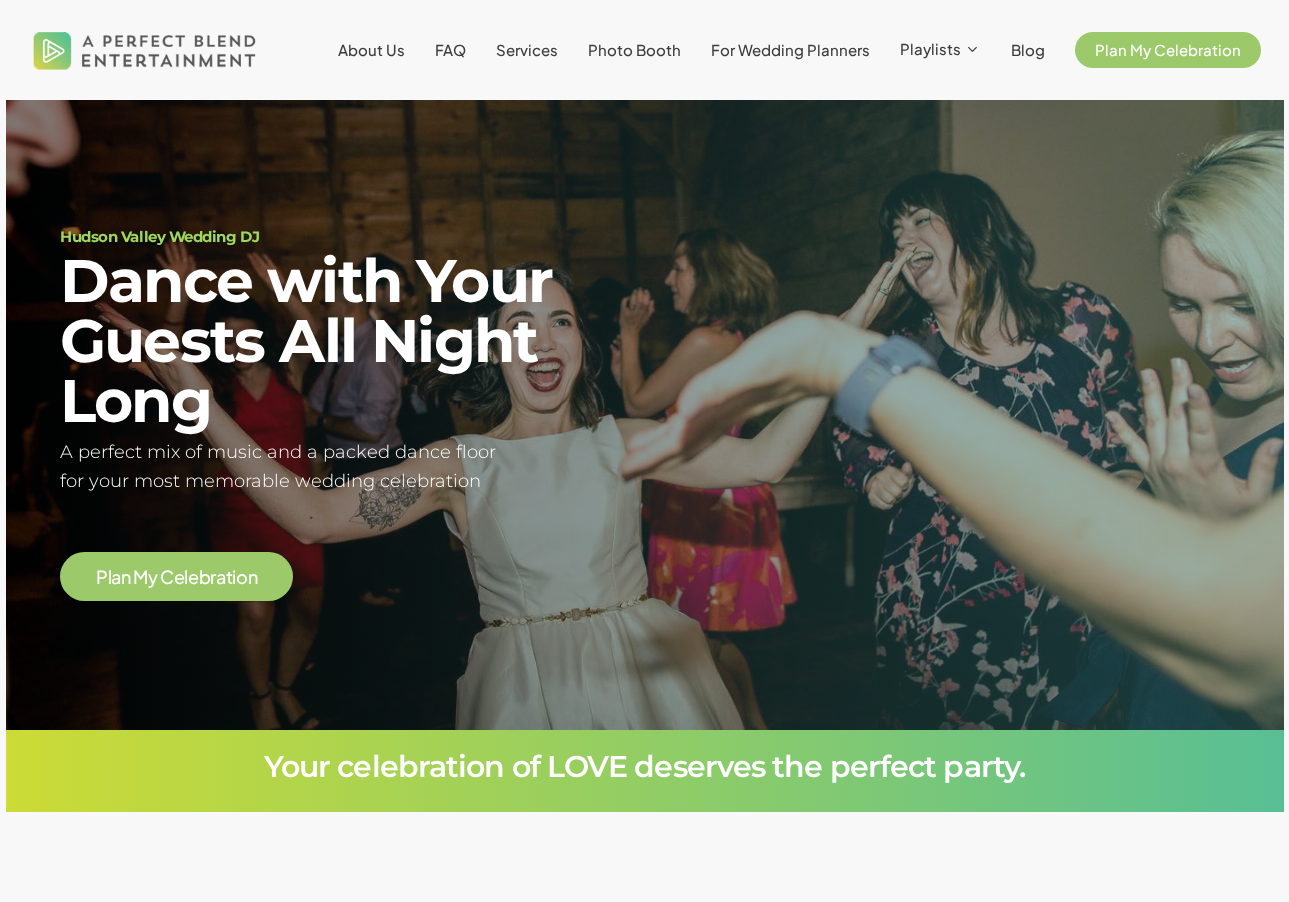 click at bounding box center (145, 50) 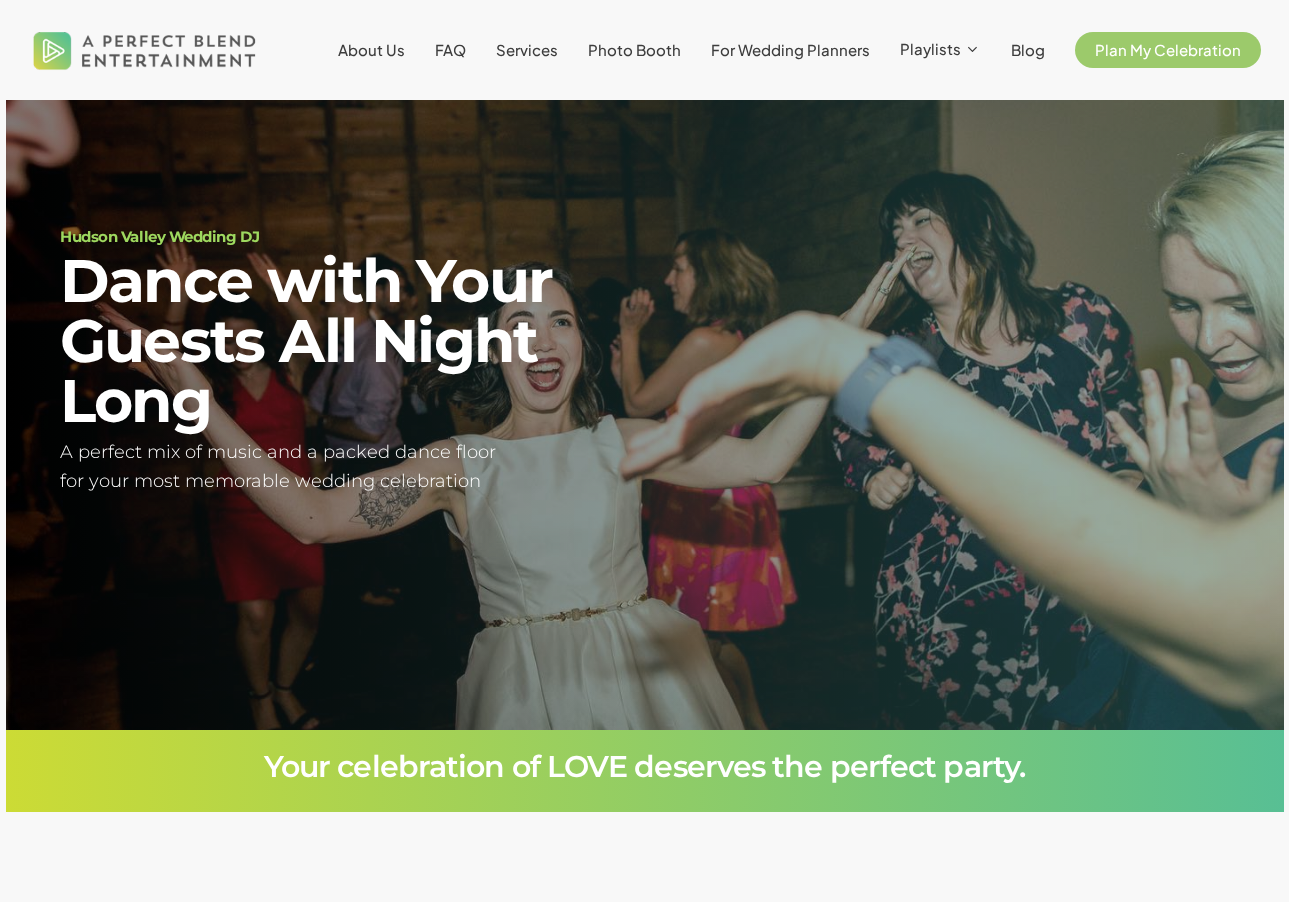 scroll, scrollTop: 0, scrollLeft: 0, axis: both 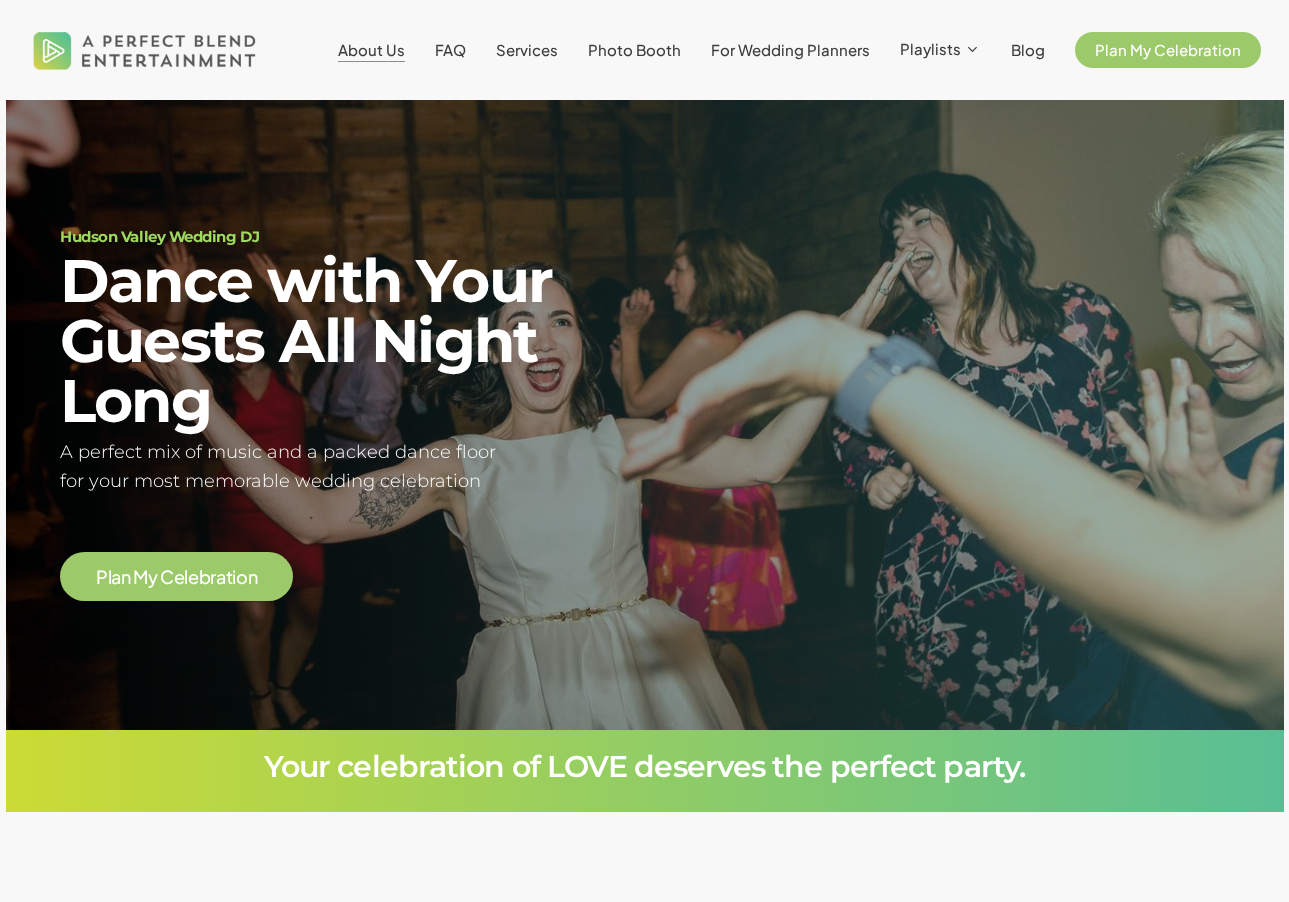 click on "About Us" at bounding box center (371, 49) 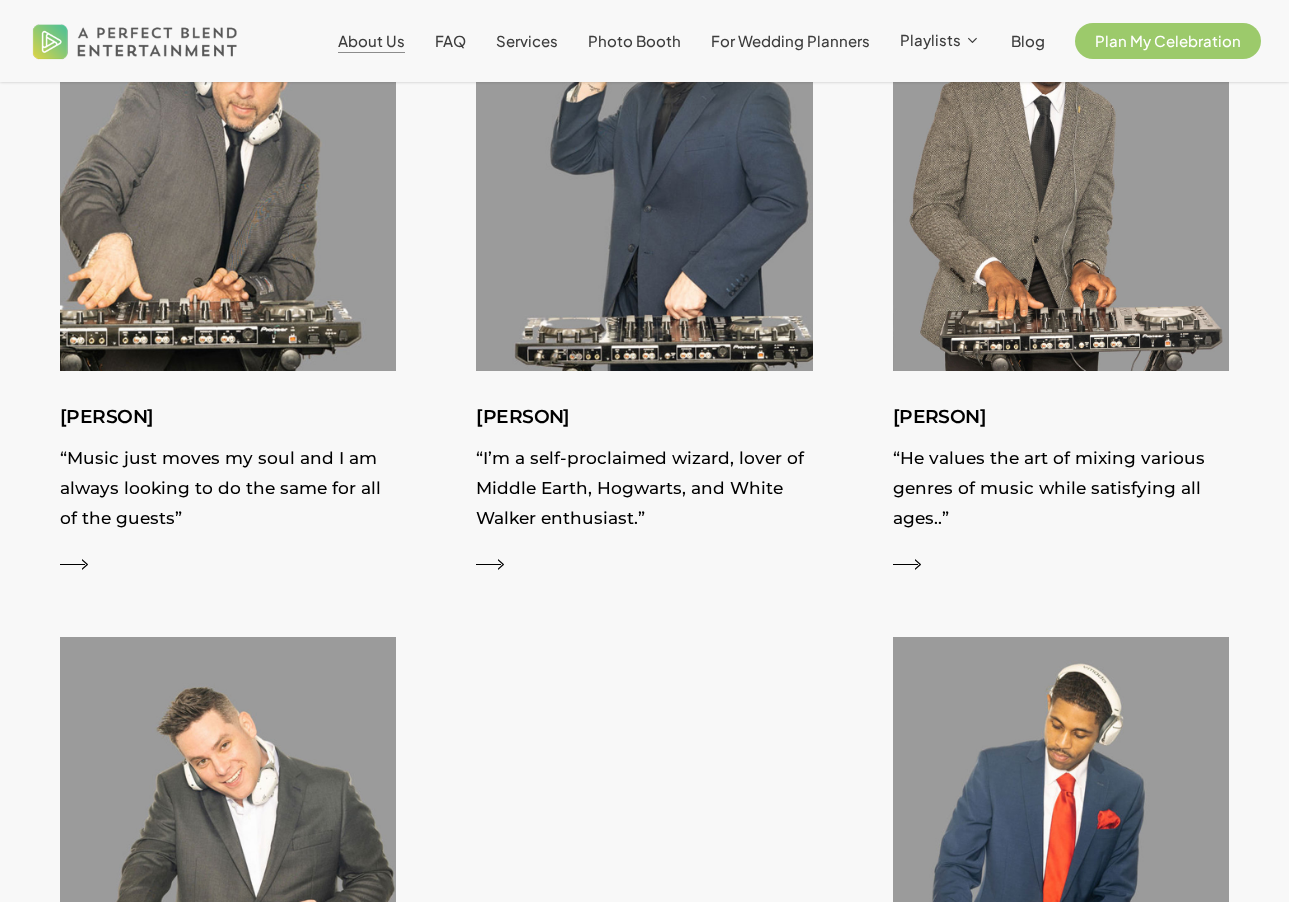 scroll, scrollTop: 2800, scrollLeft: 0, axis: vertical 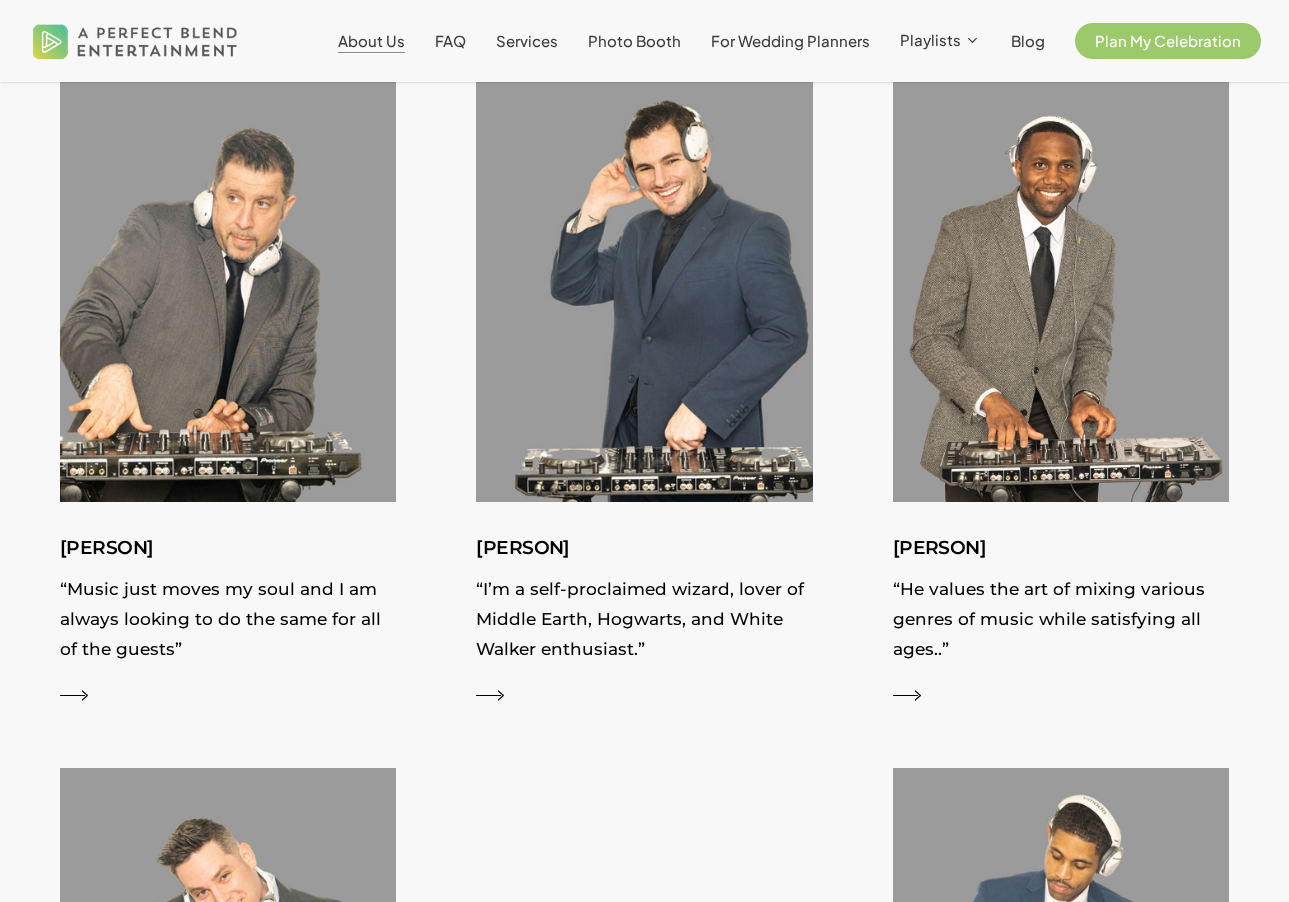 drag, startPoint x: 140, startPoint y: 523, endPoint x: 17, endPoint y: 639, distance: 169.07098 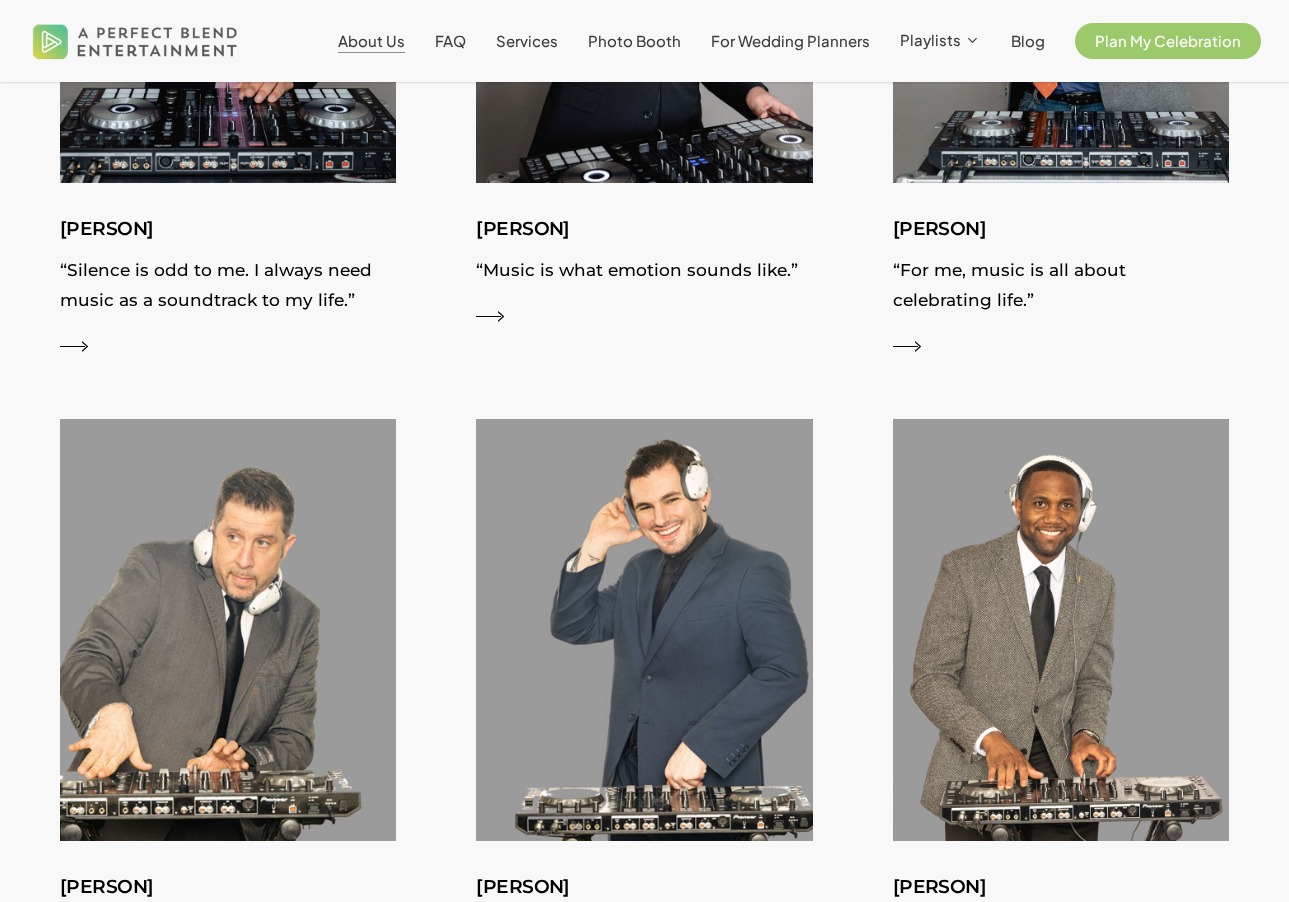 scroll, scrollTop: 2300, scrollLeft: 0, axis: vertical 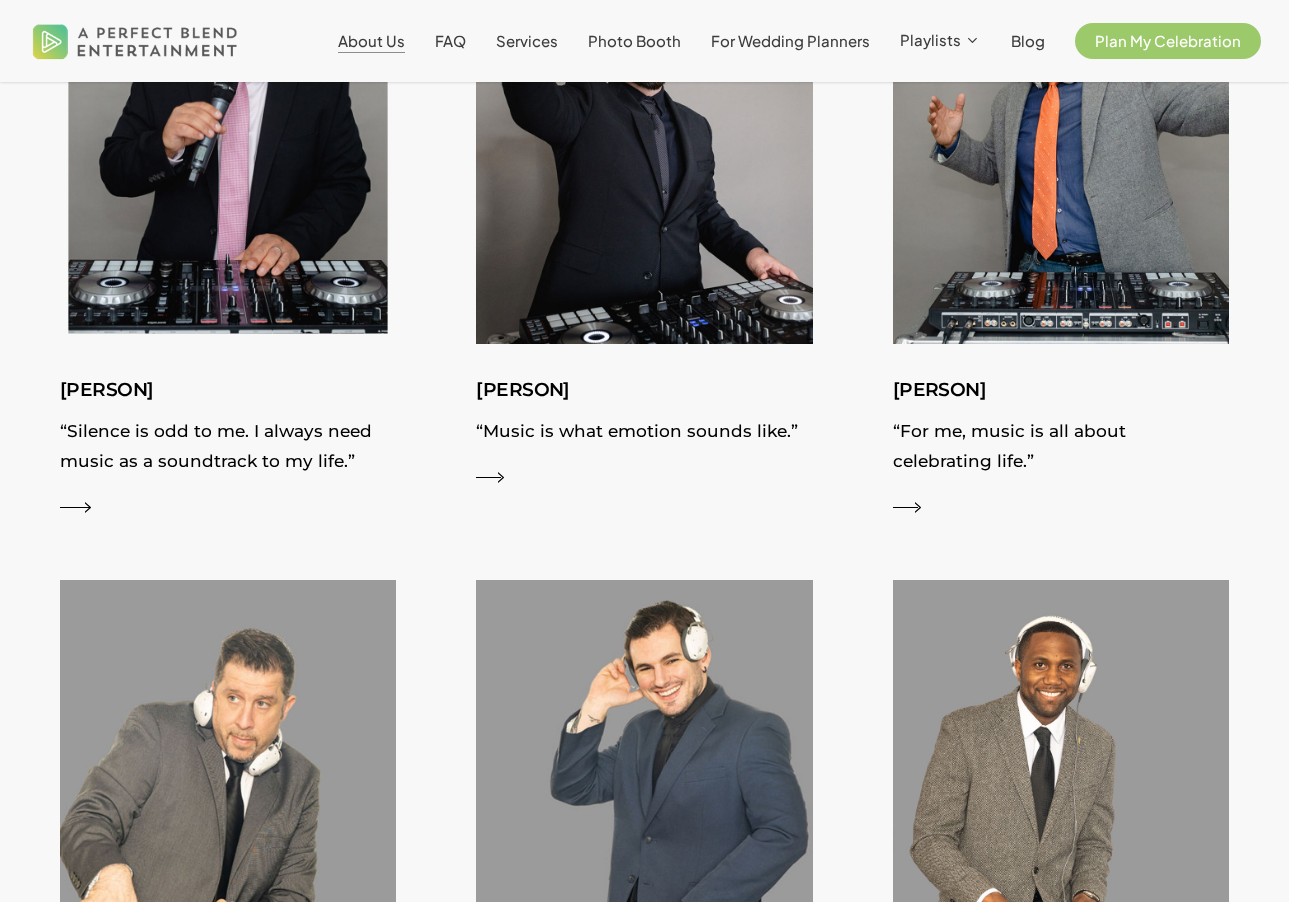 click on "“Silence is odd to me. I always need music as a soundtrack to my life.”" at bounding box center [228, 451] 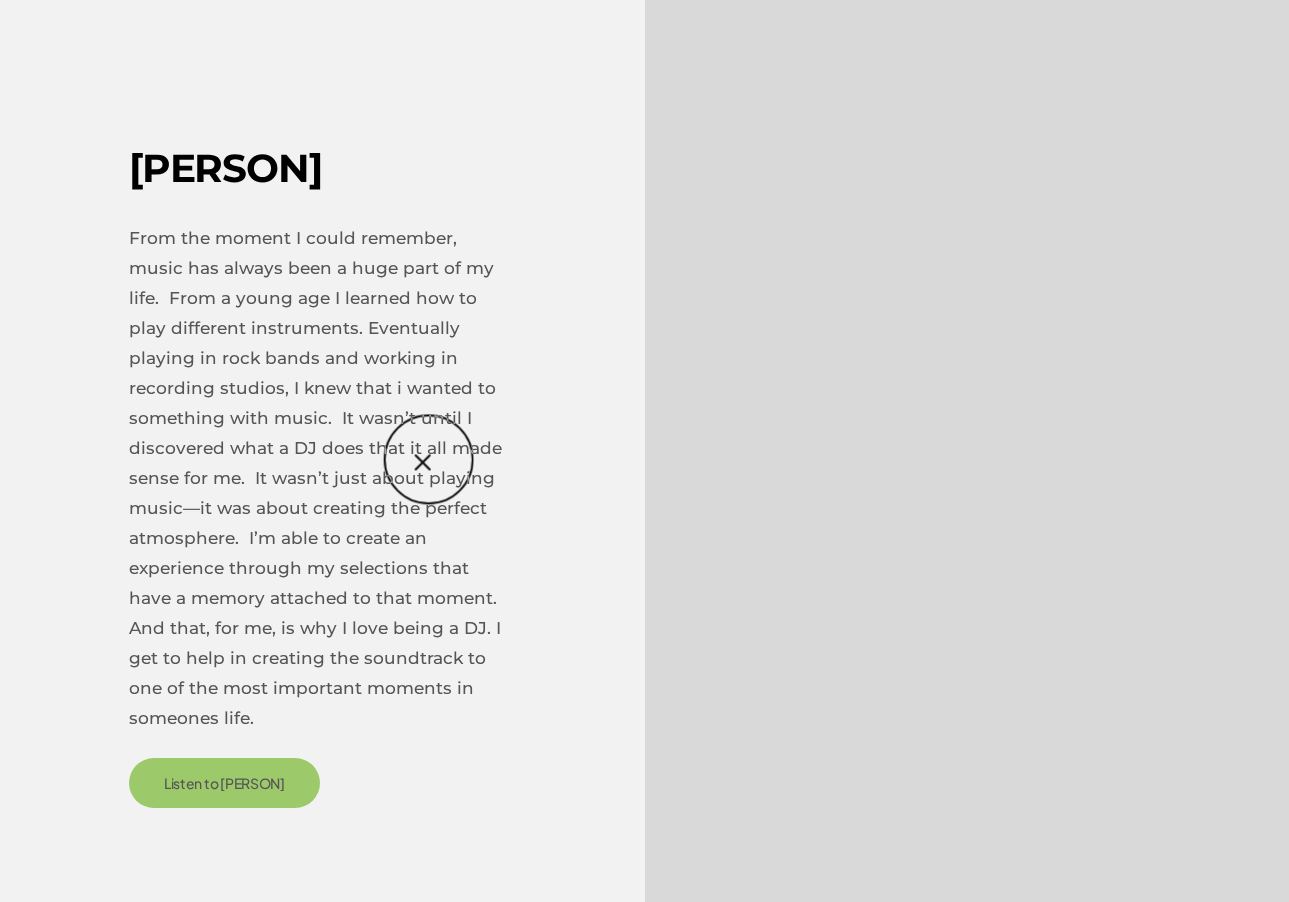 scroll, scrollTop: 3600, scrollLeft: 0, axis: vertical 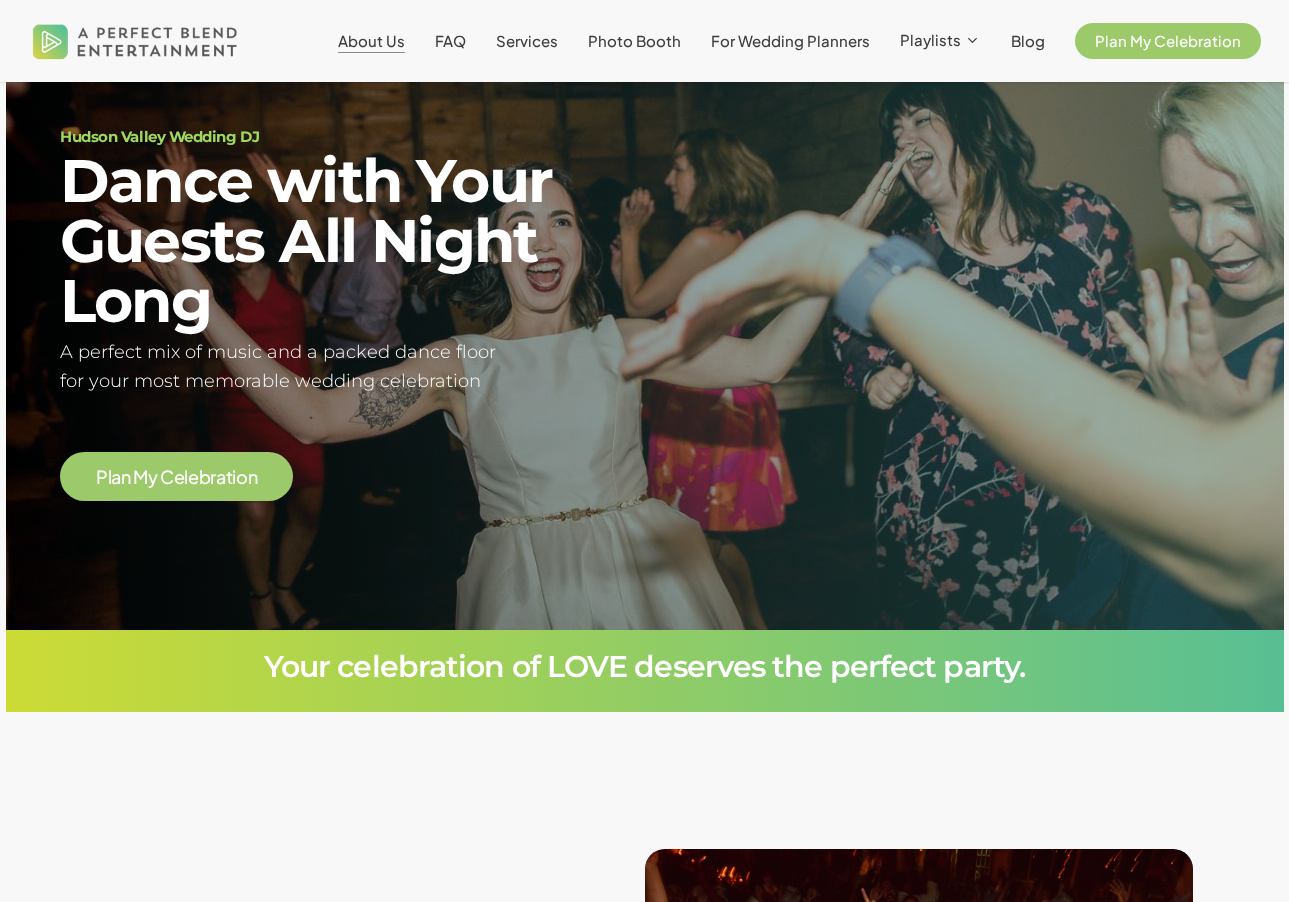 click on "About Us" at bounding box center (371, 40) 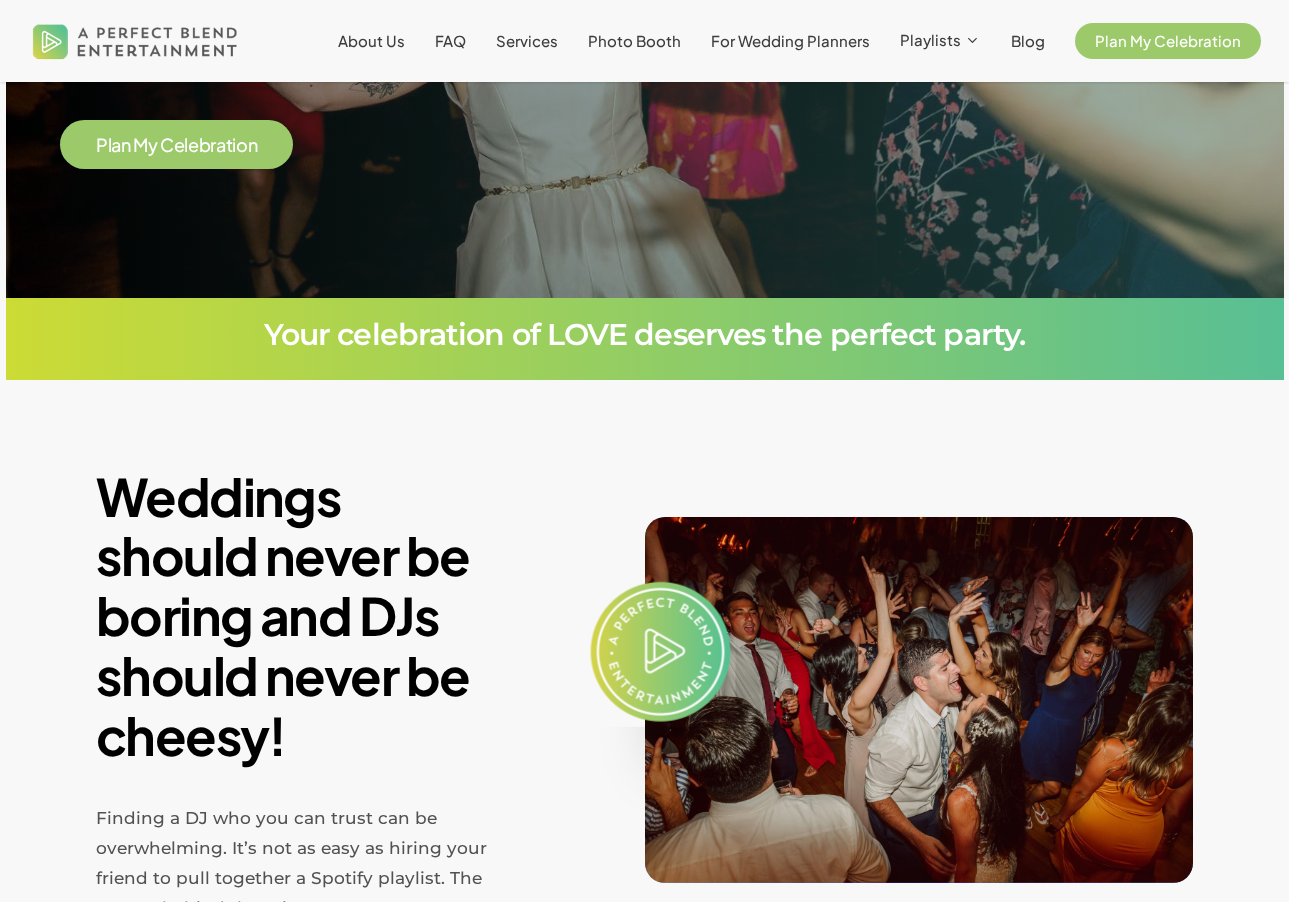 scroll, scrollTop: 0, scrollLeft: 0, axis: both 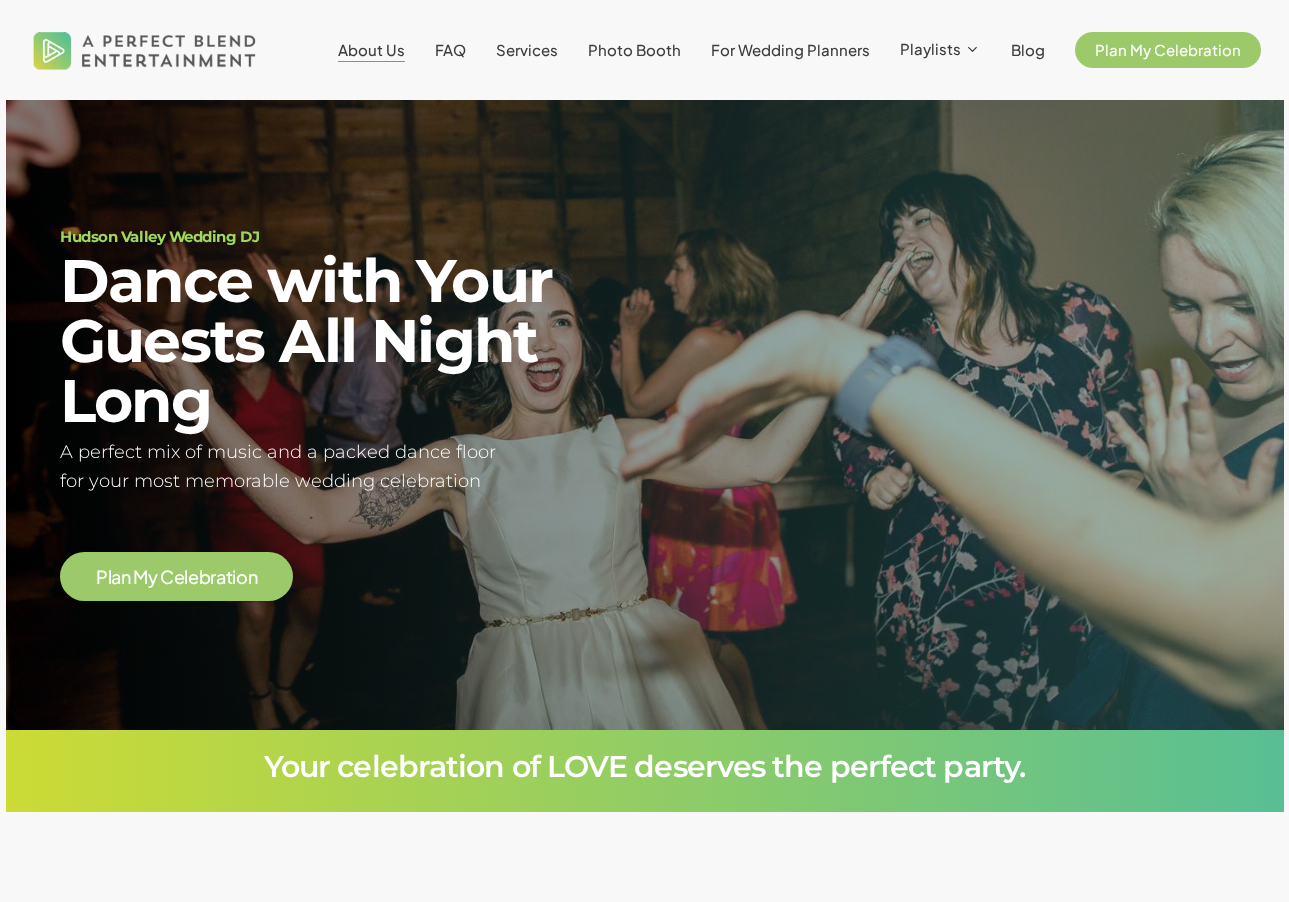 click on "About Us" at bounding box center (371, 49) 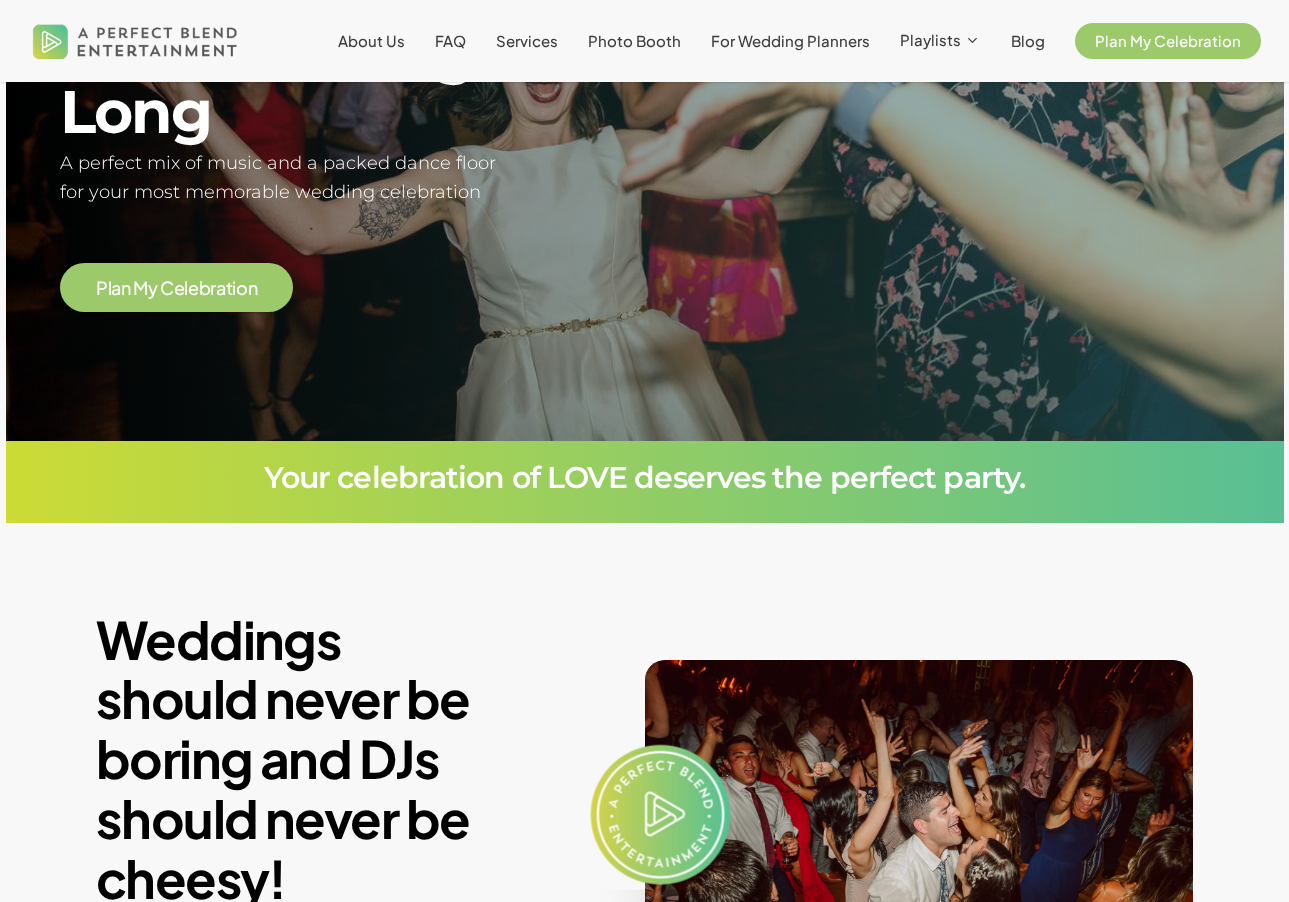 scroll, scrollTop: 0, scrollLeft: 0, axis: both 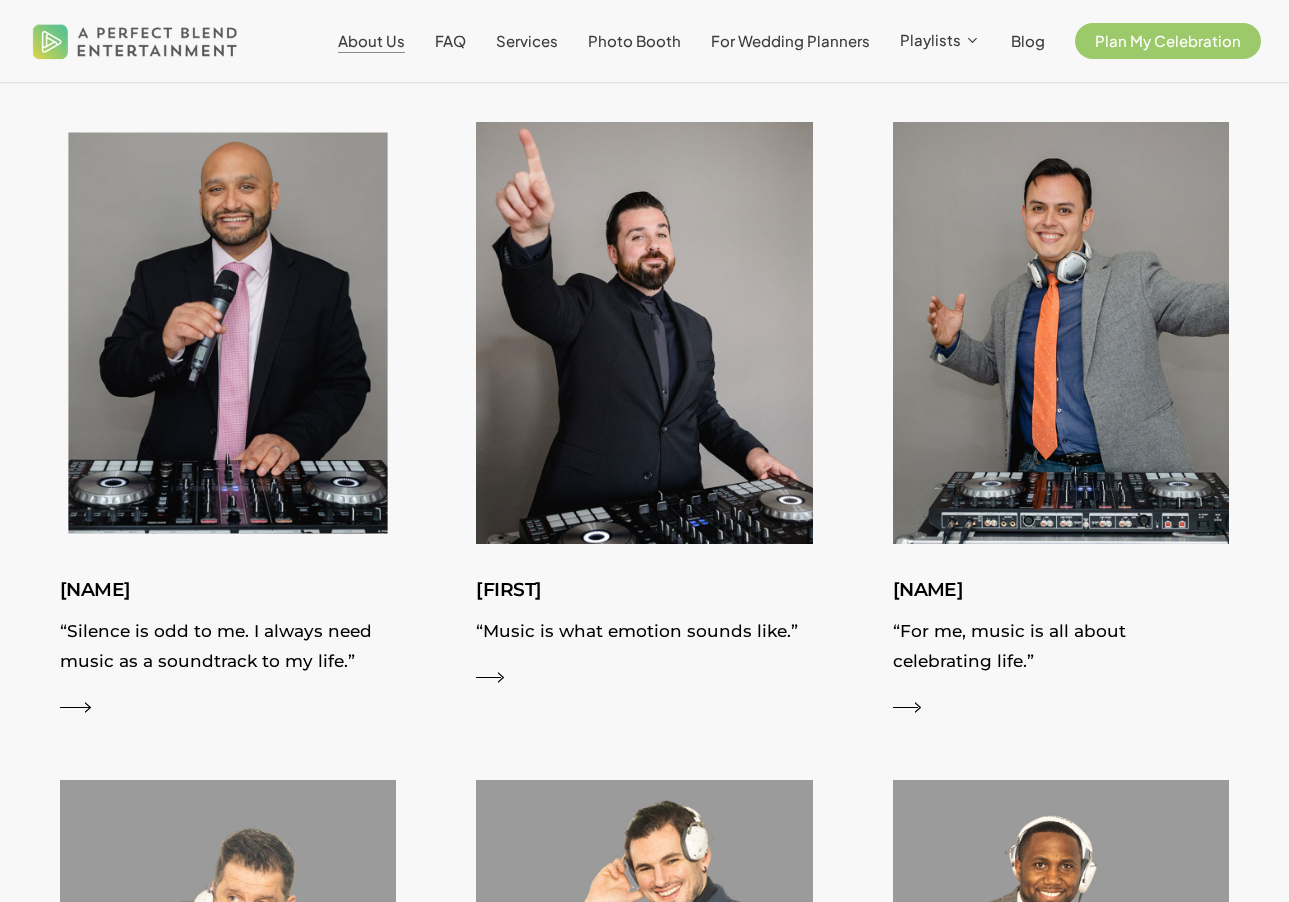 click on "[FIRST] “Silence is odd to me. I always need music as a soundtrack to my life.”" at bounding box center [228, 645] 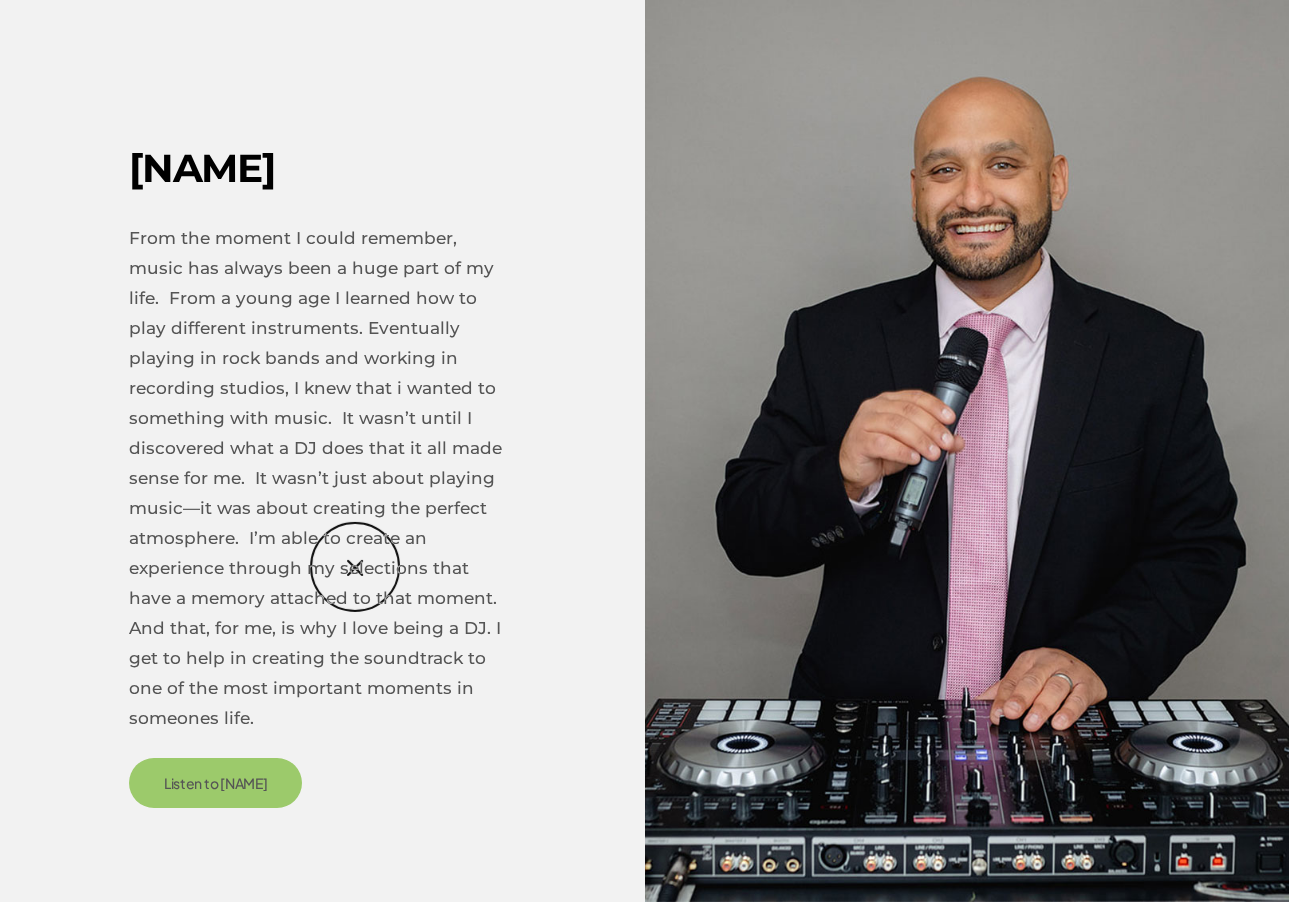 scroll, scrollTop: 2500, scrollLeft: 0, axis: vertical 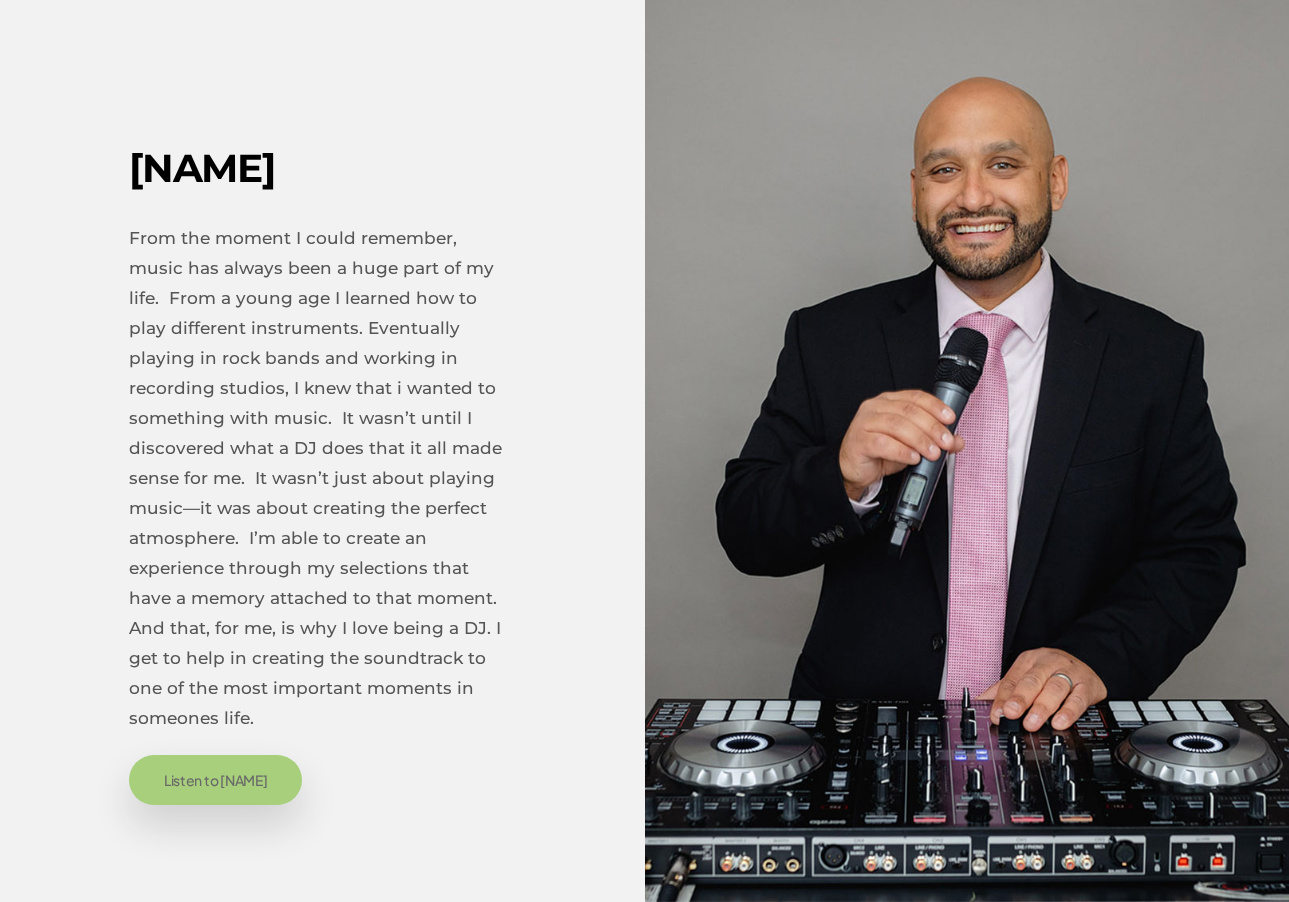 click on "Listen to Nick" at bounding box center [216, 780] 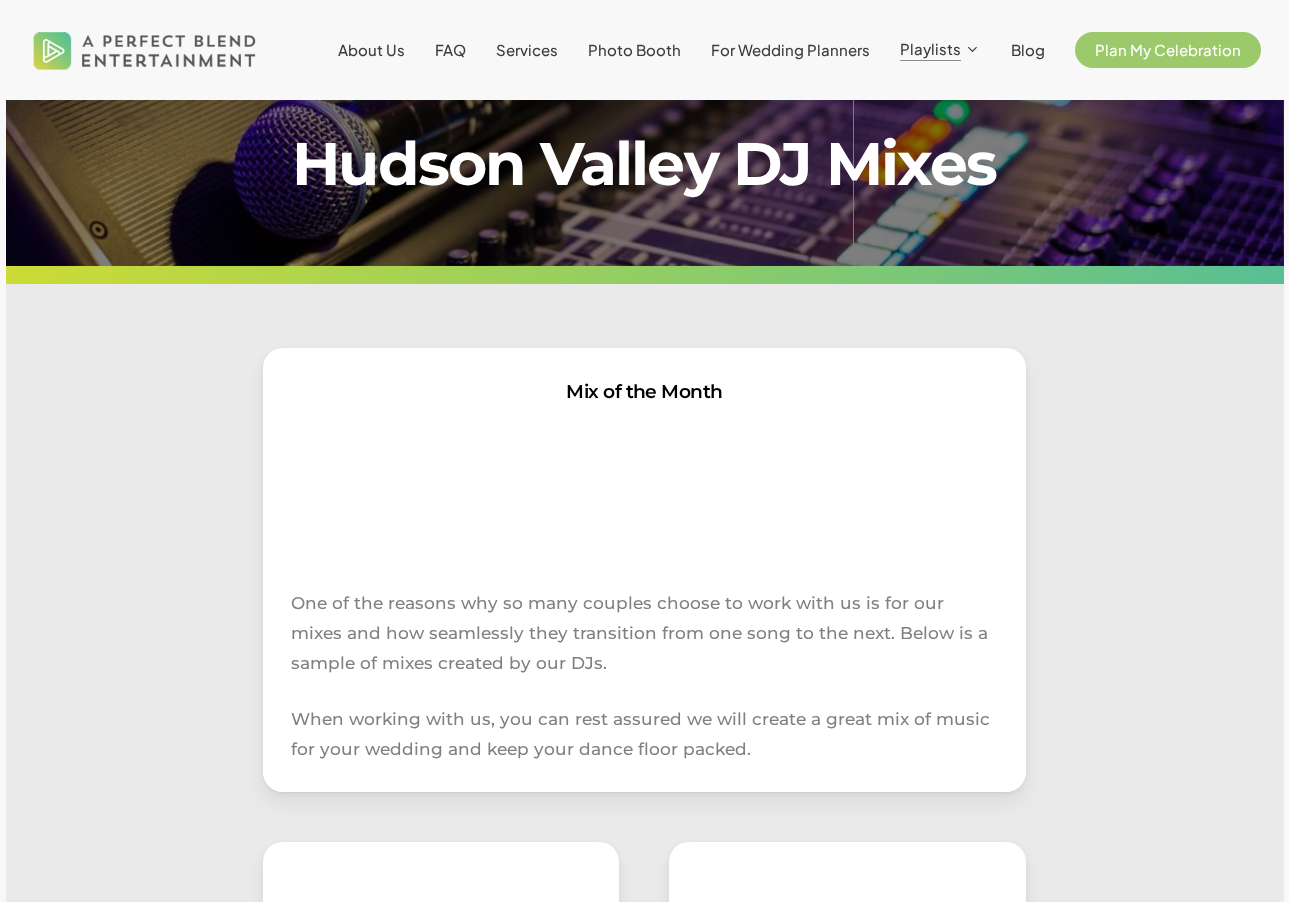 scroll, scrollTop: 0, scrollLeft: 0, axis: both 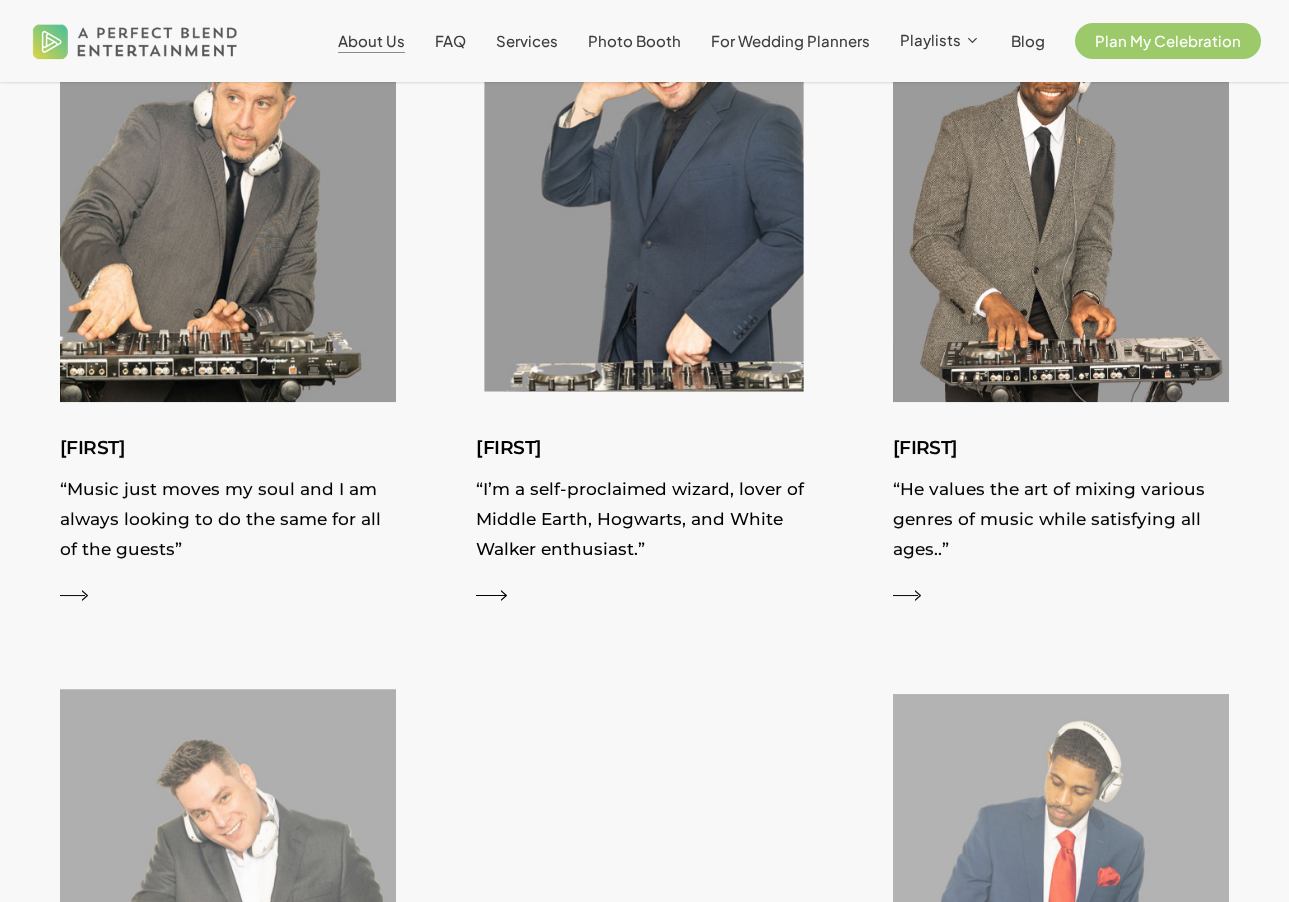 click on "“I’m a self-proclaimed wizard, lover of Middle Earth, Hogwarts, and White Walker enthusiast.”" at bounding box center [644, 524] 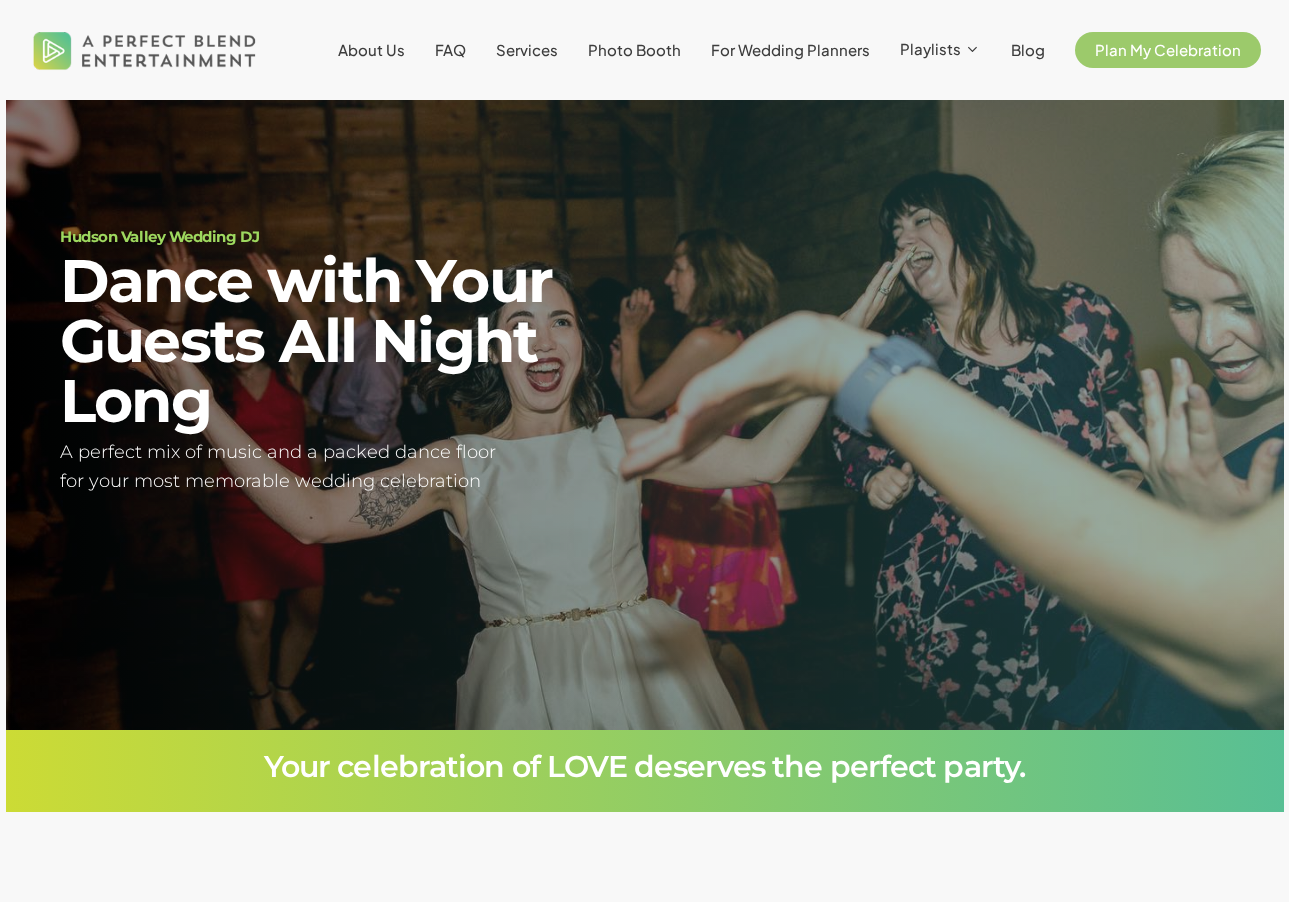 scroll, scrollTop: 0, scrollLeft: 0, axis: both 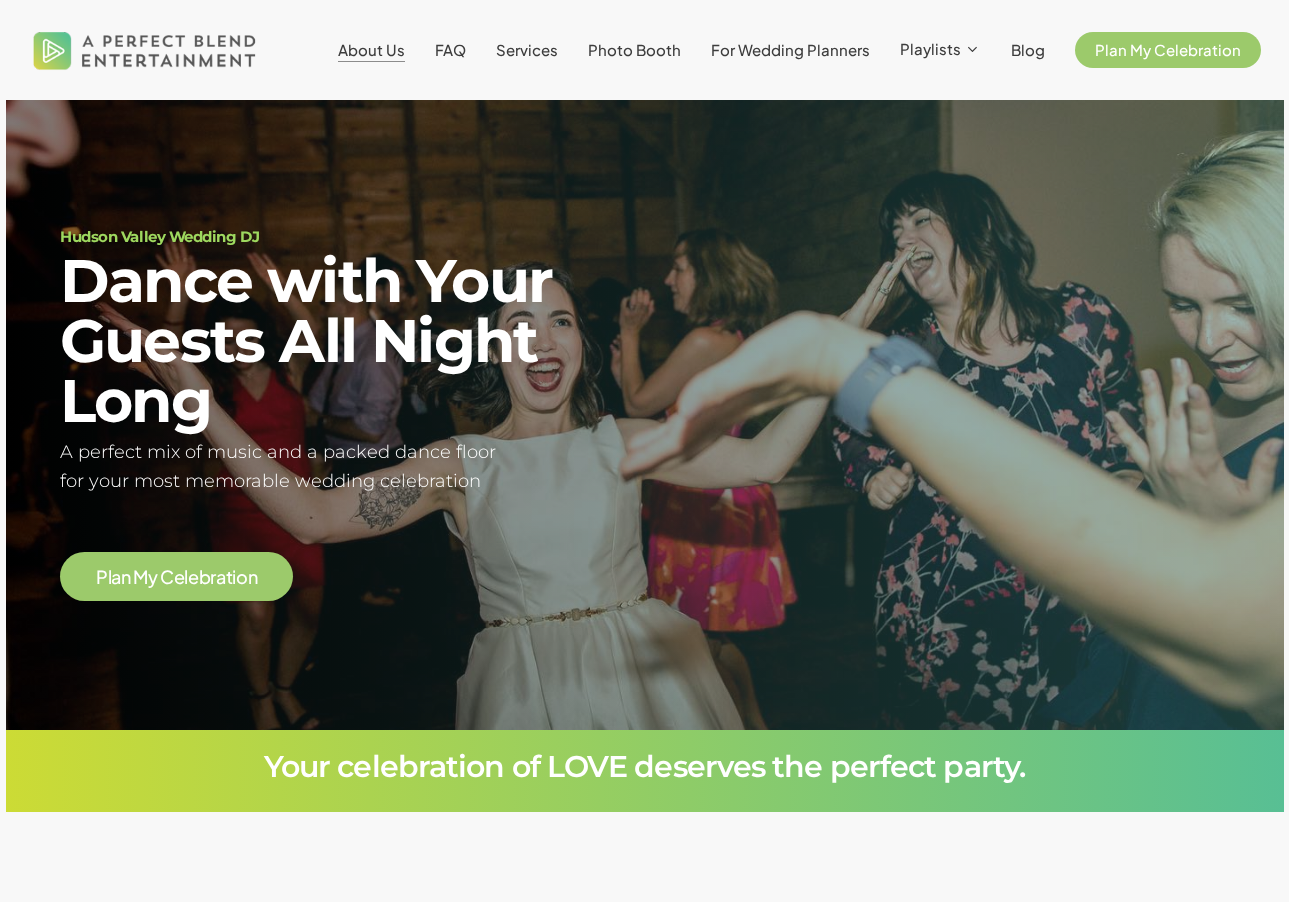 click on "About Us" at bounding box center [371, 49] 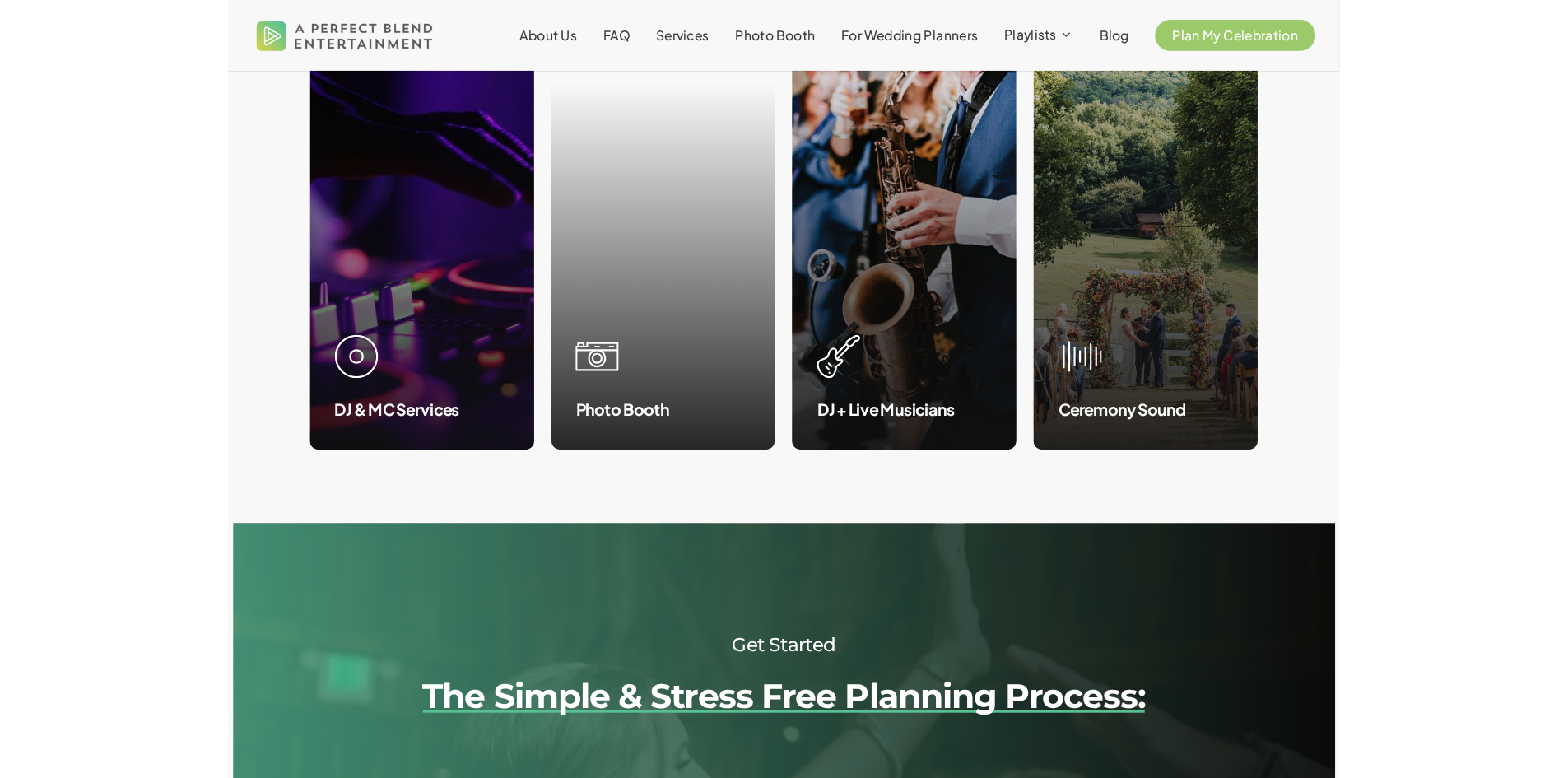 scroll, scrollTop: 1317, scrollLeft: 0, axis: vertical 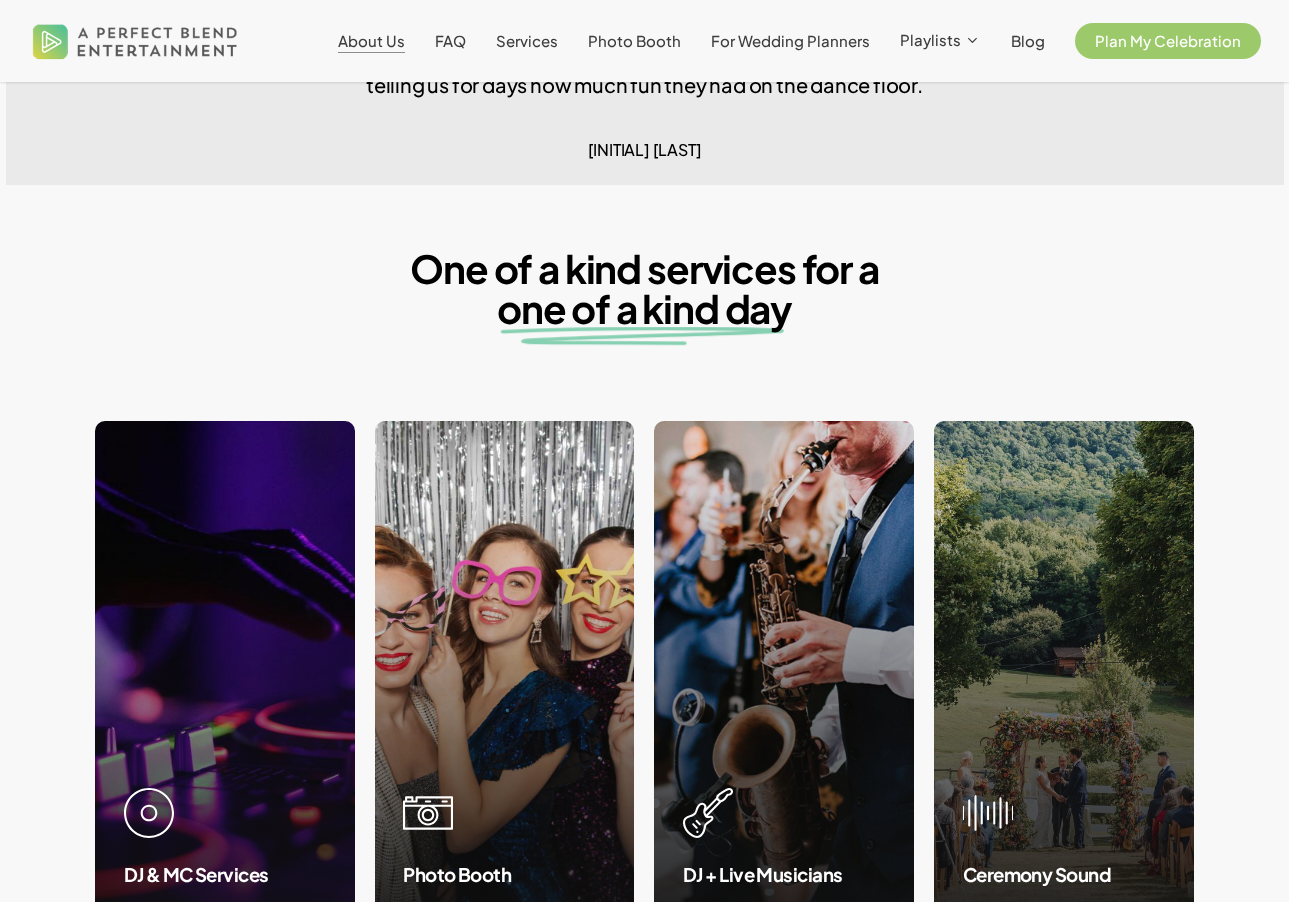 click on "About Us" at bounding box center (371, 40) 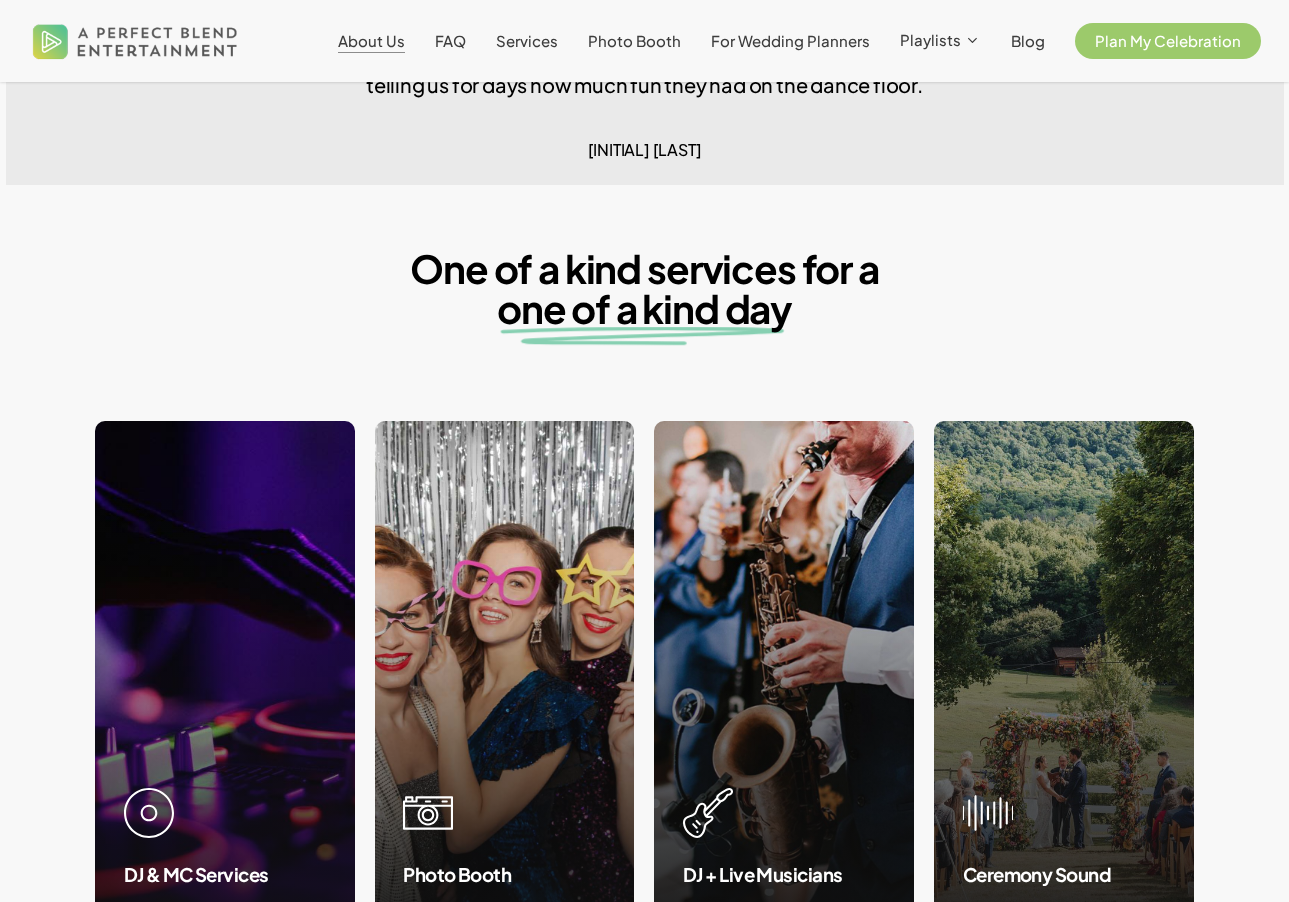 click on "About Us" at bounding box center [371, 40] 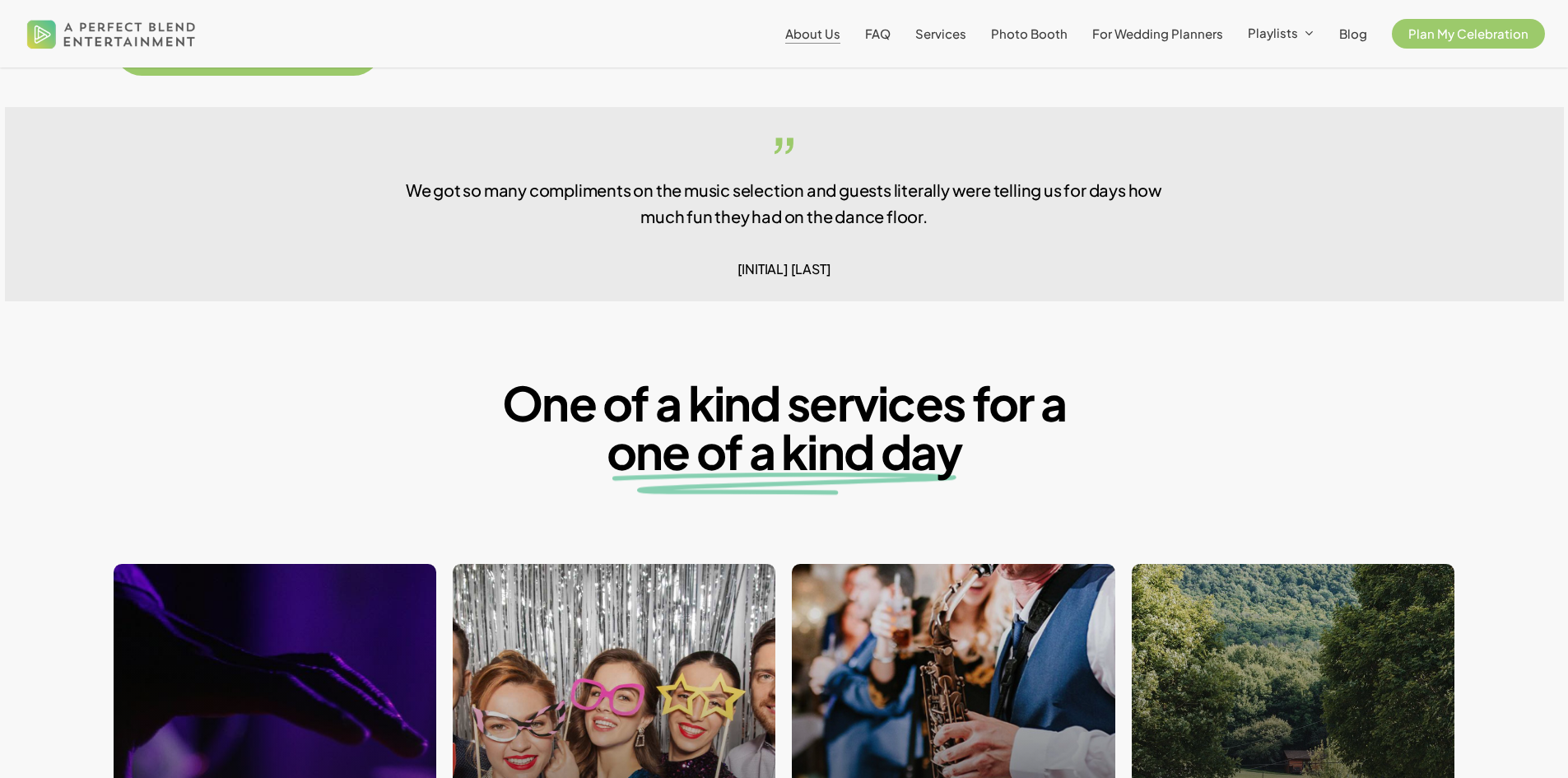 scroll, scrollTop: 148, scrollLeft: 0, axis: vertical 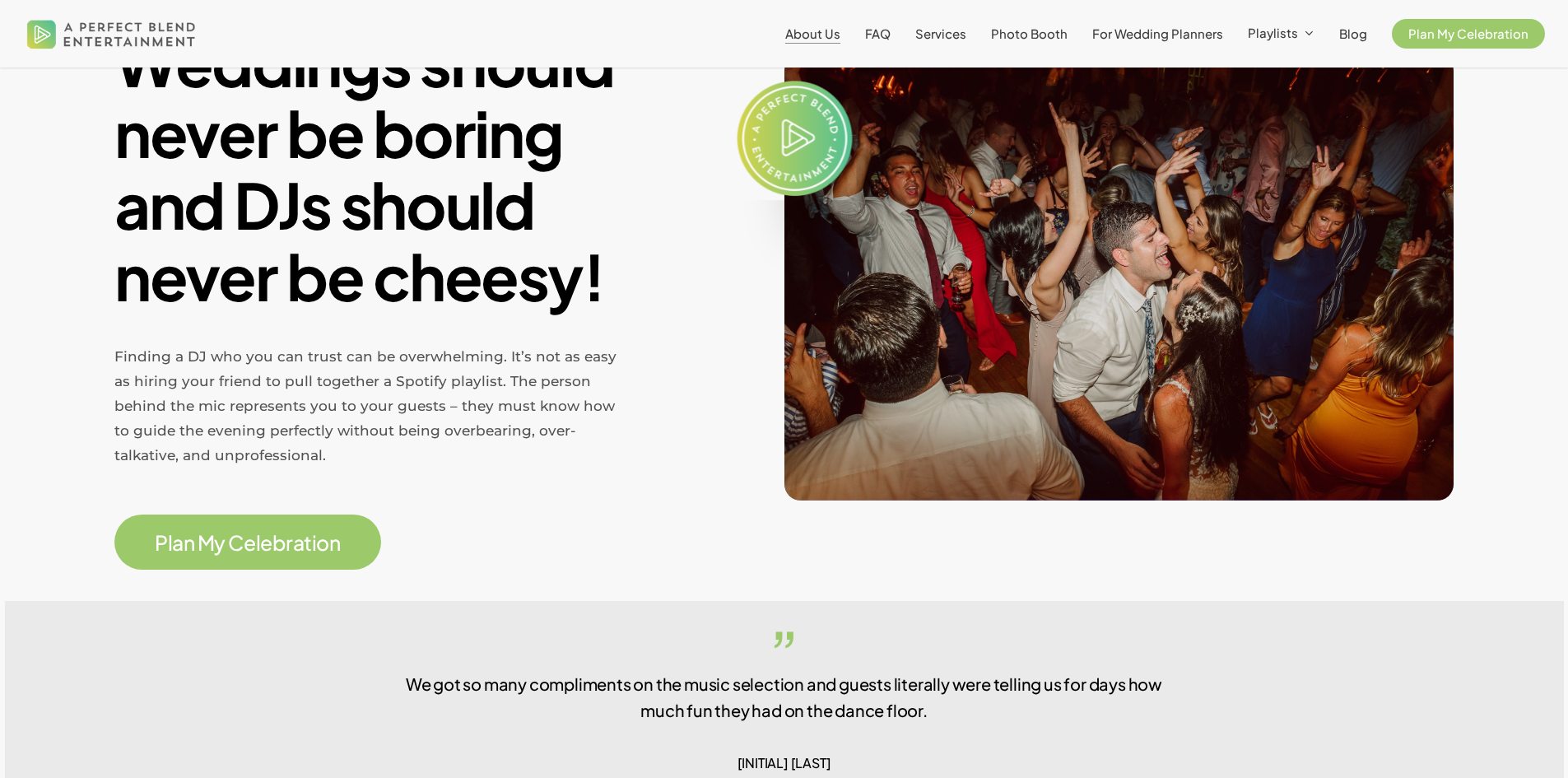 click on "About Us" at bounding box center (812, 33) 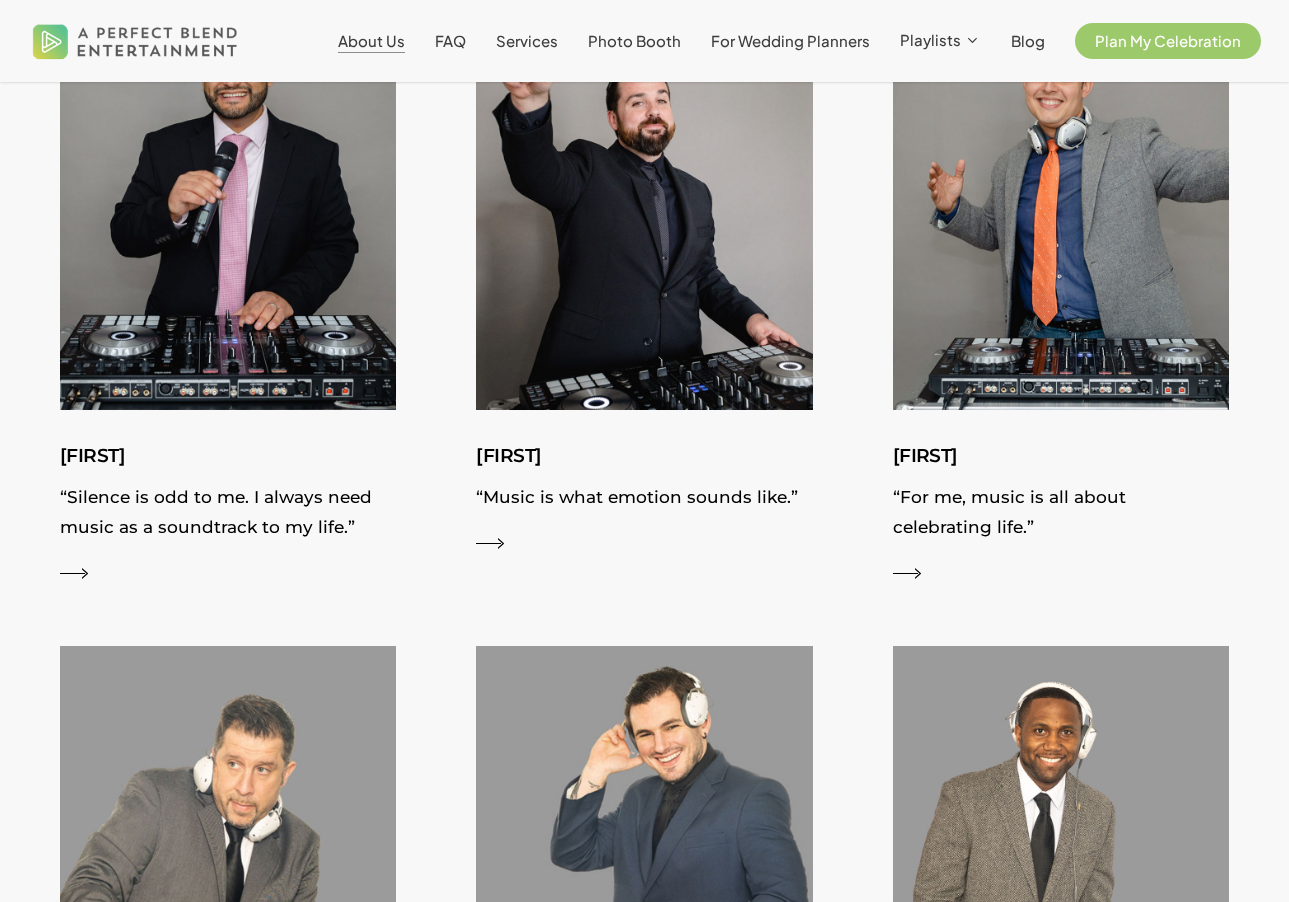 scroll, scrollTop: 2300, scrollLeft: 0, axis: vertical 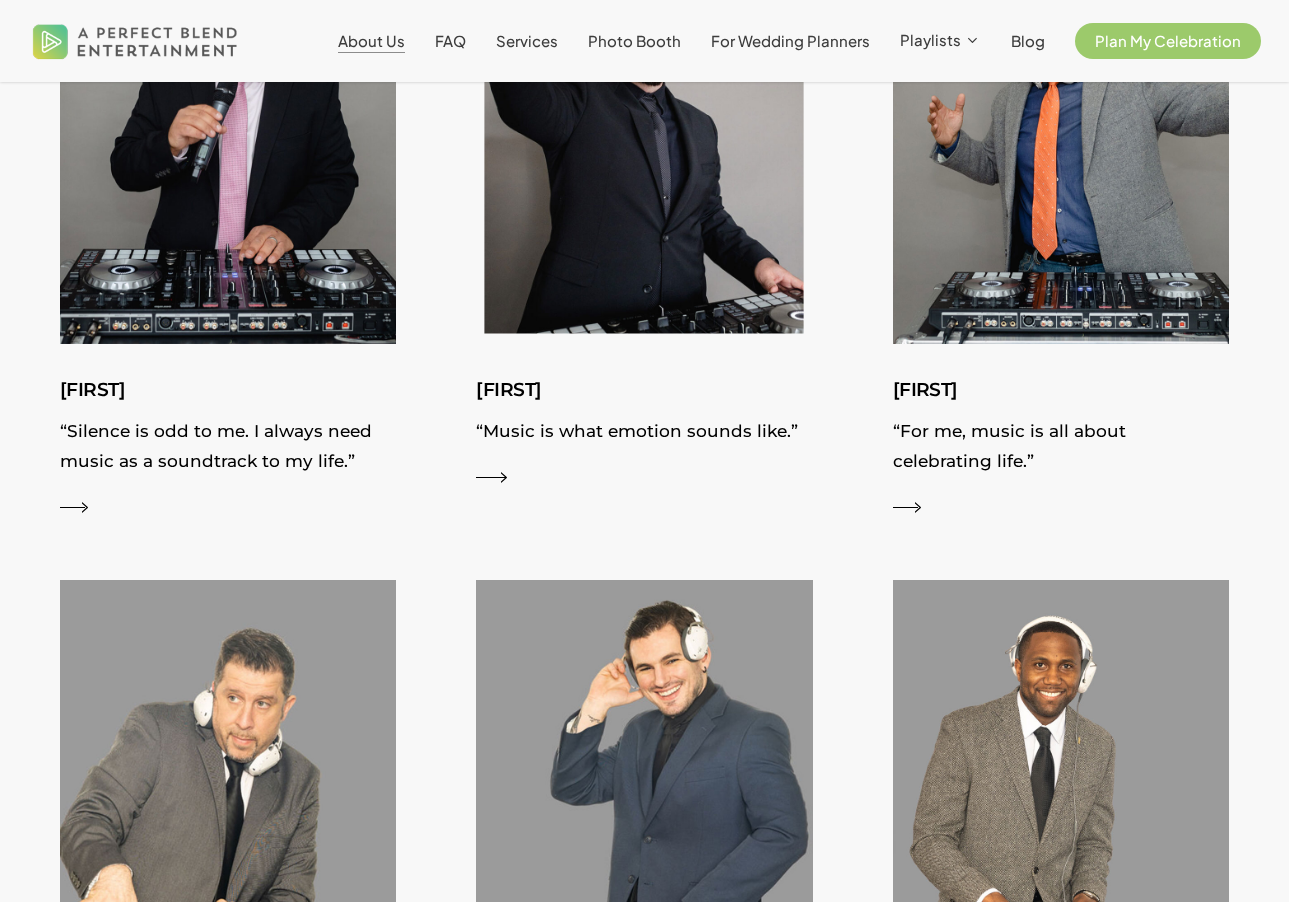 click on "“Music is what emotion sounds like.”" at bounding box center (644, 436) 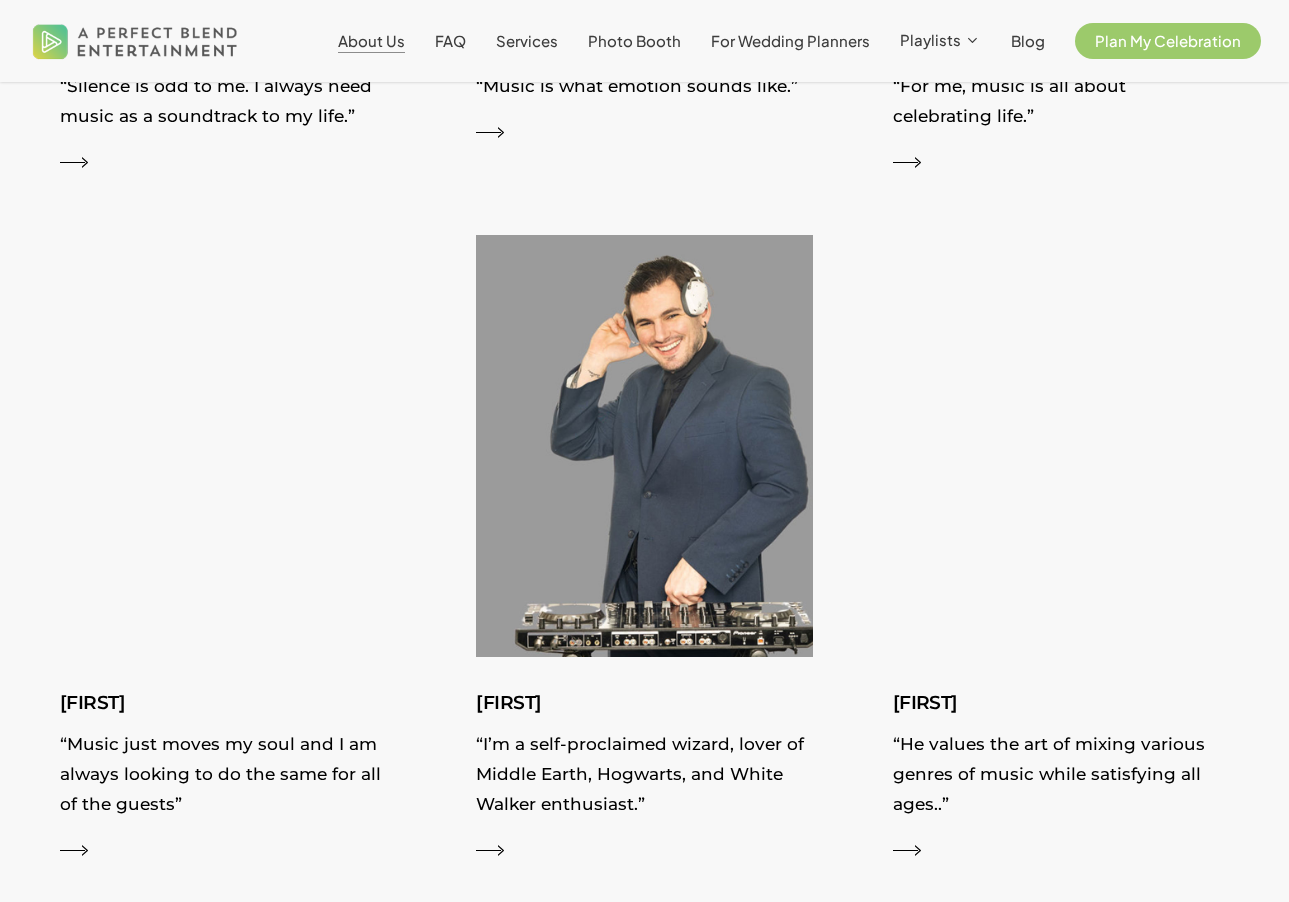 scroll, scrollTop: 2200, scrollLeft: 0, axis: vertical 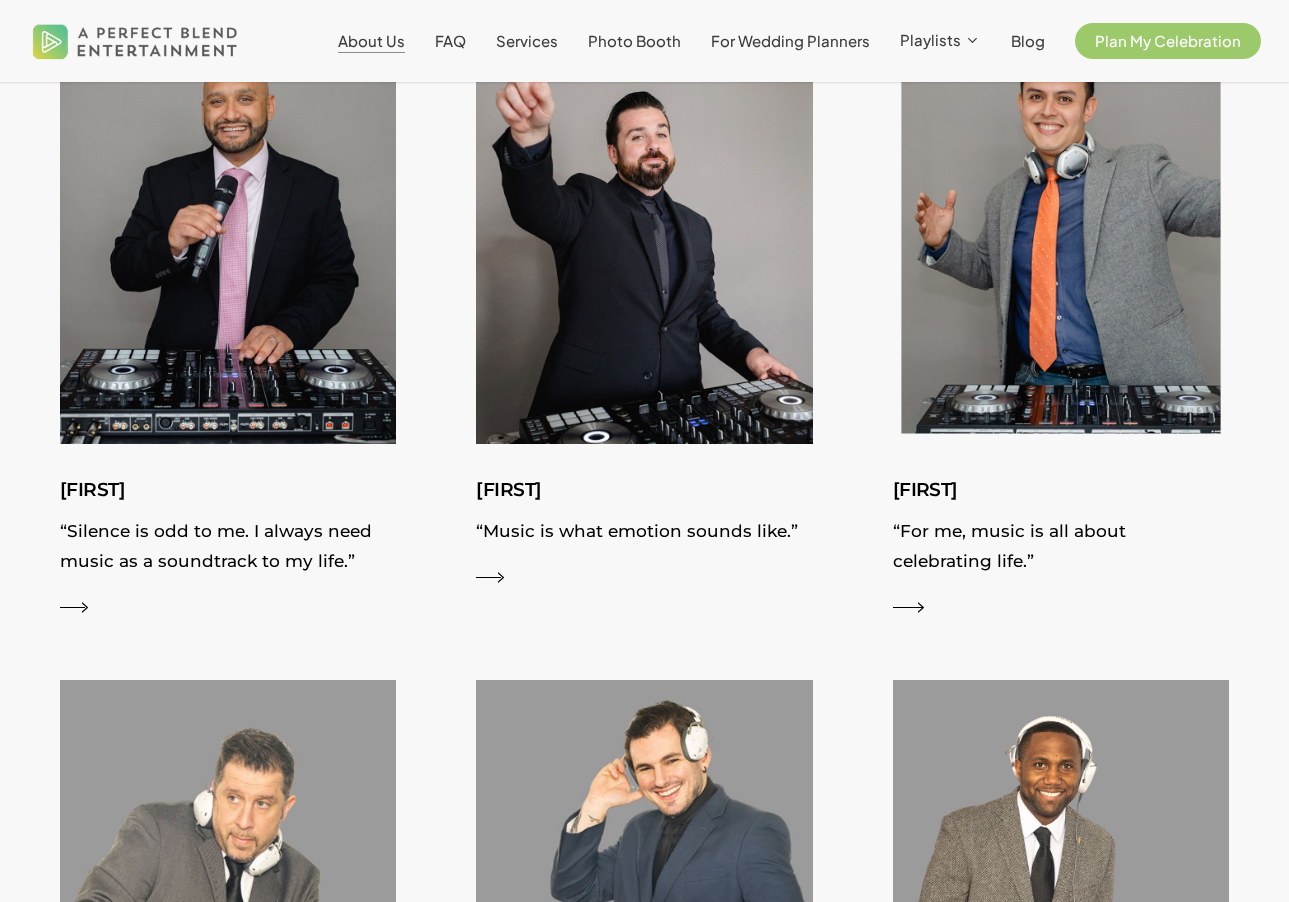 click on "[FIRST]" at bounding box center (1061, 490) 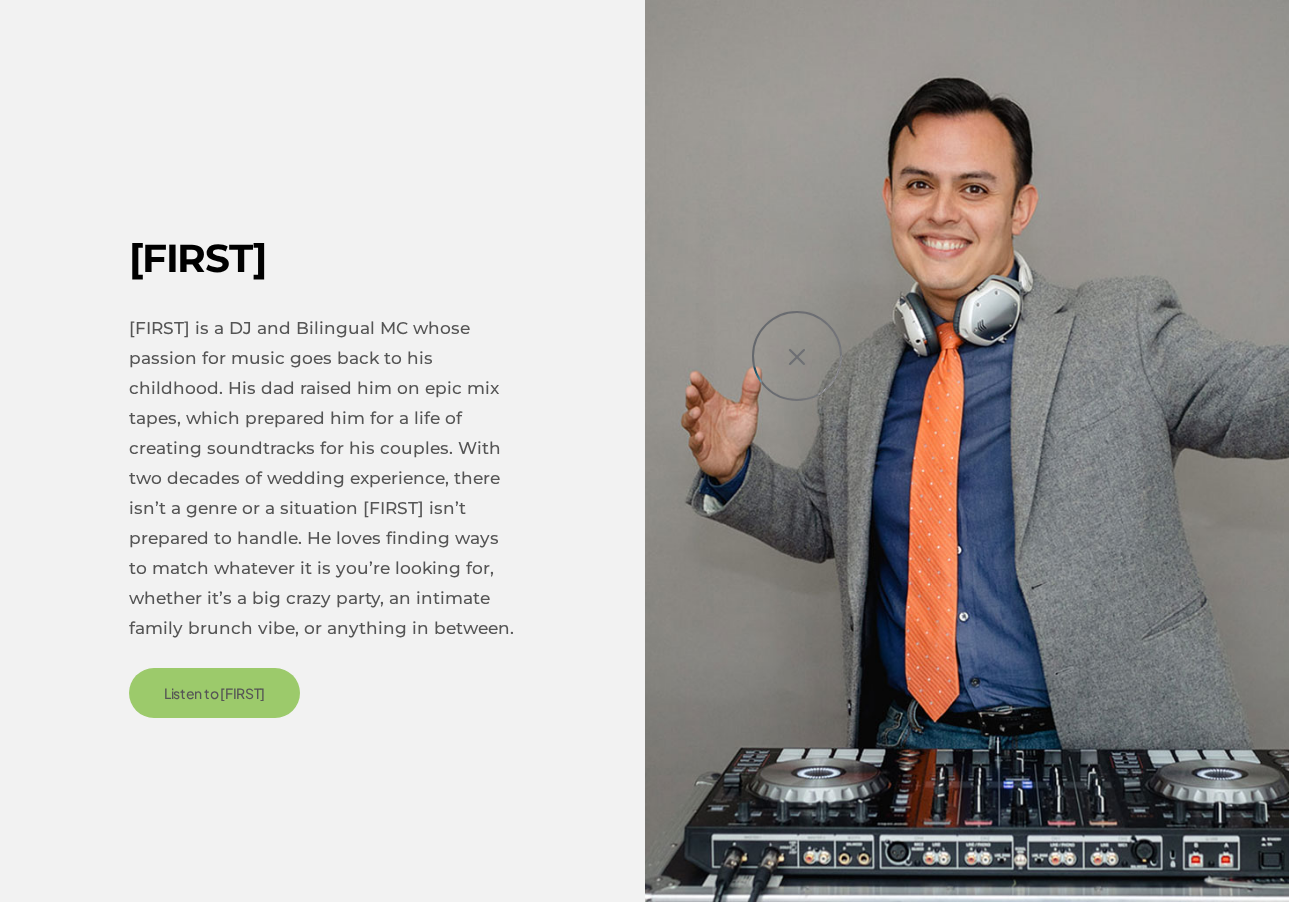 scroll, scrollTop: 2700, scrollLeft: 0, axis: vertical 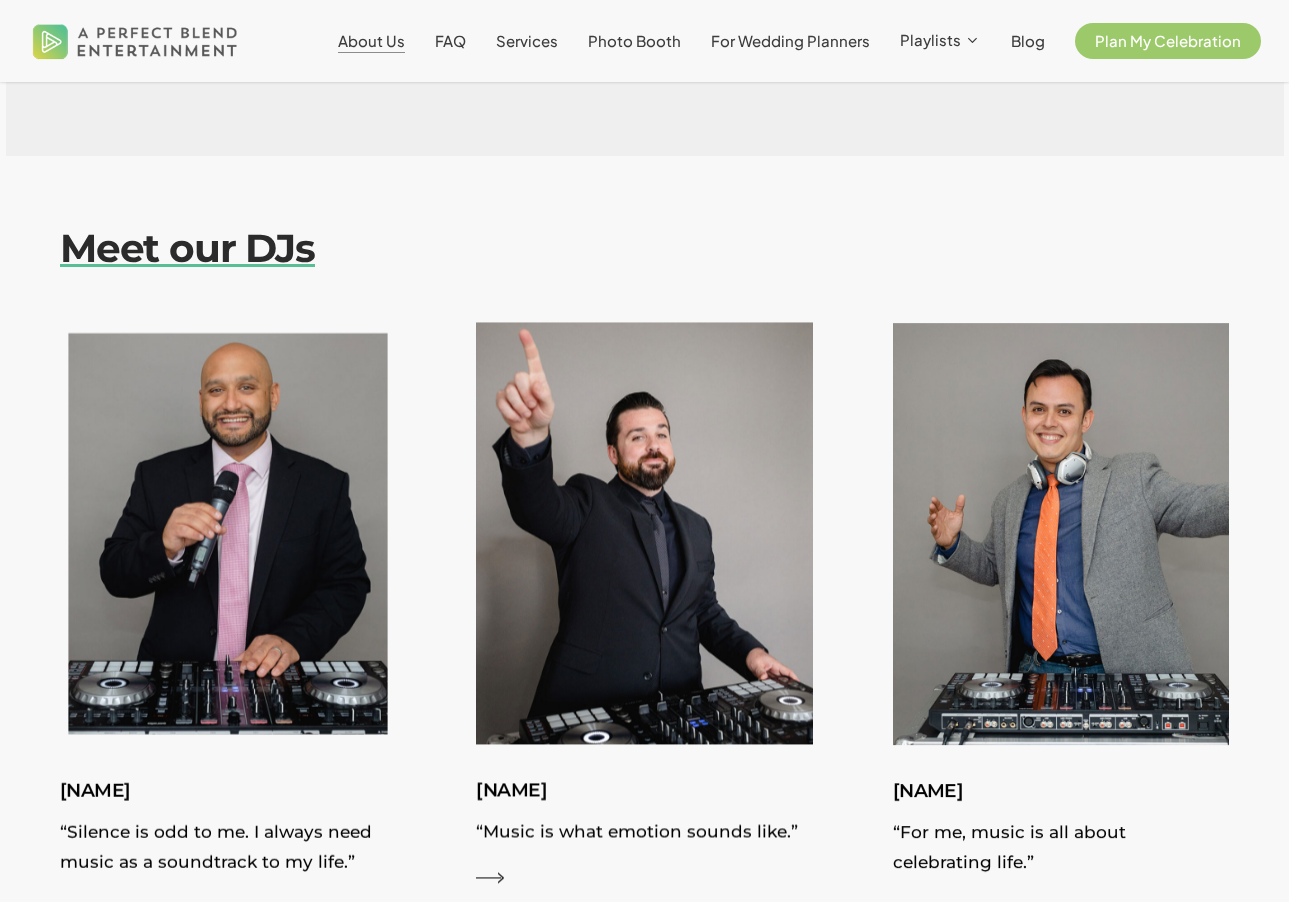 click on "[NAME]" at bounding box center [228, 790] 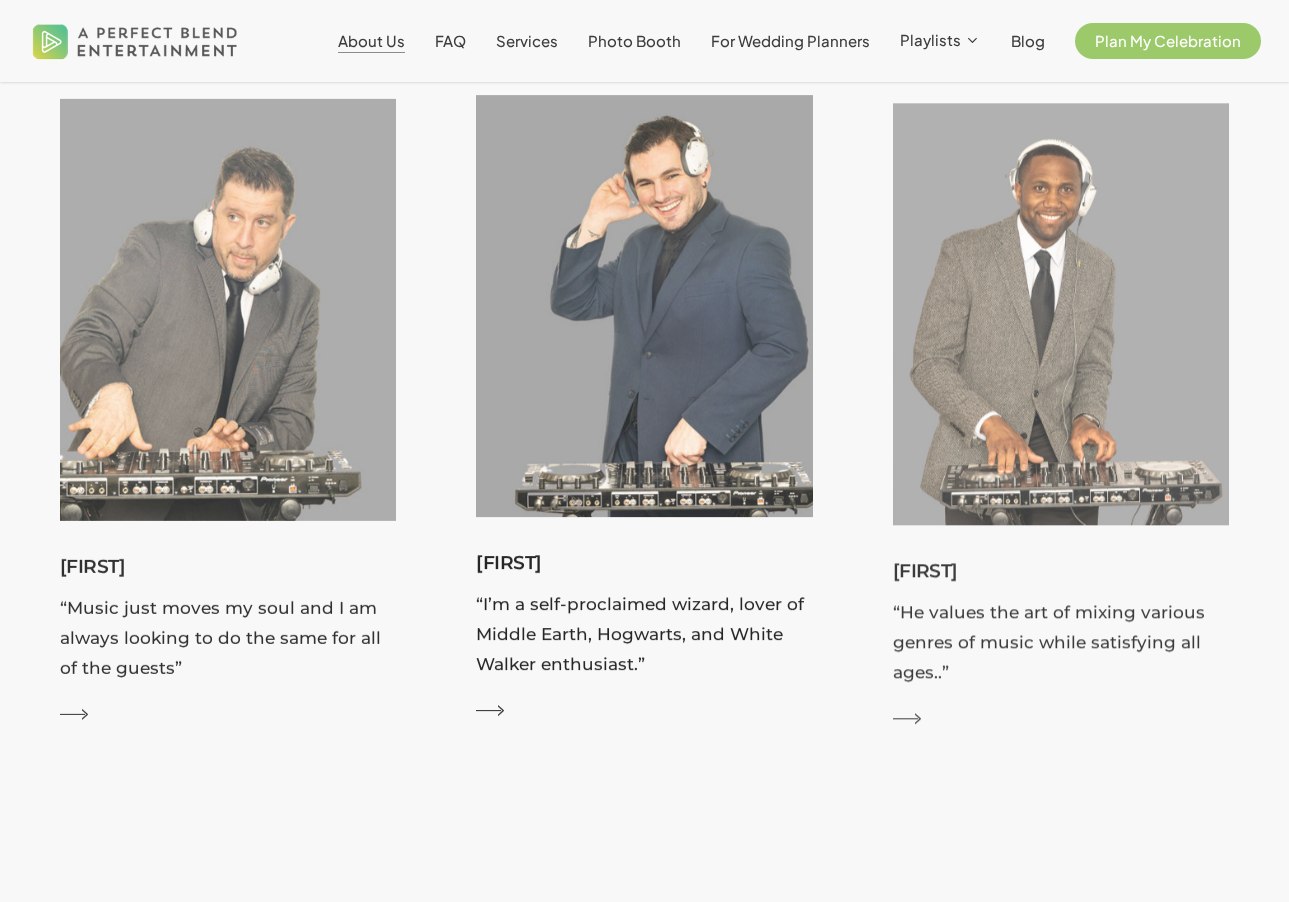 scroll, scrollTop: 3000, scrollLeft: 0, axis: vertical 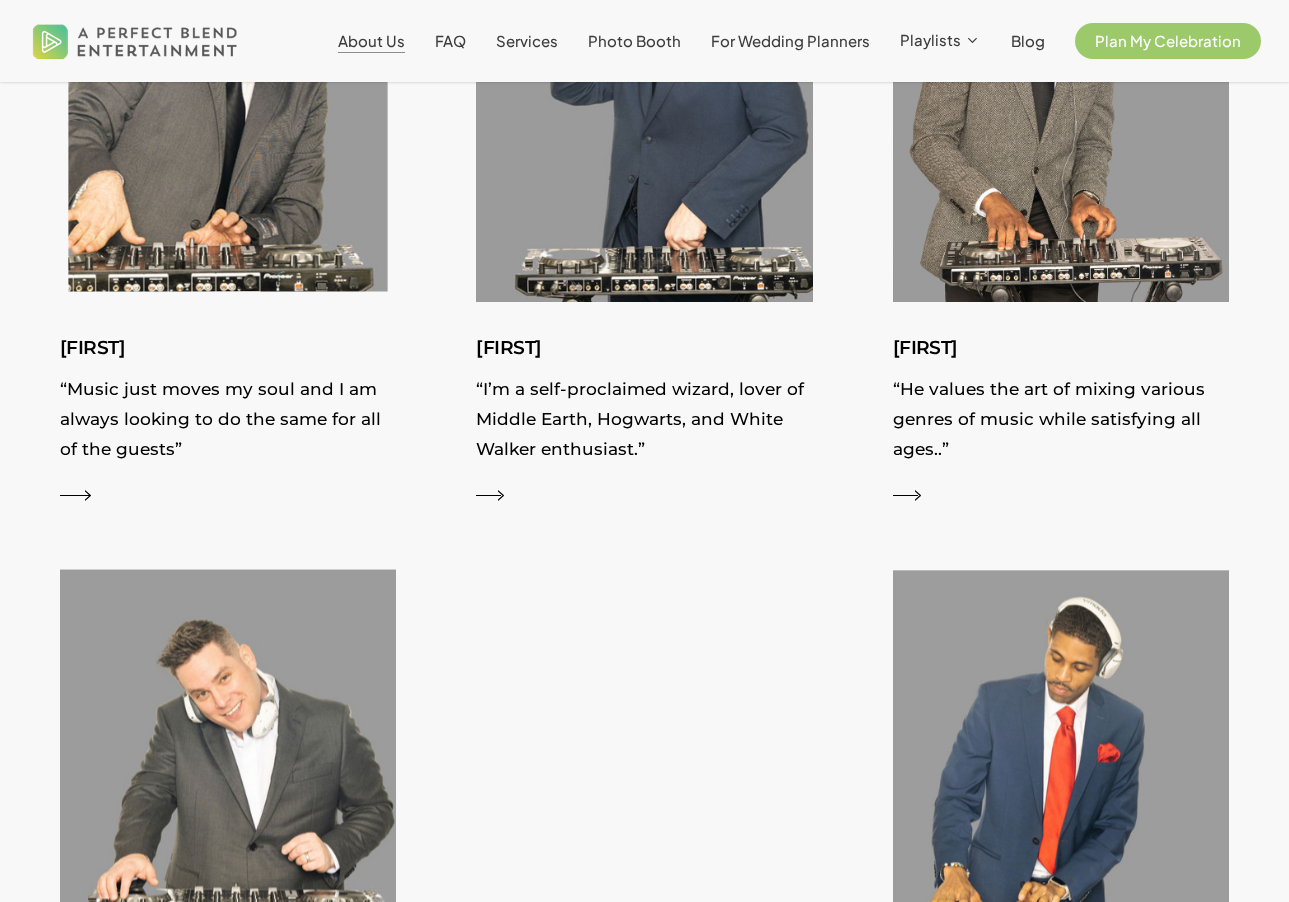 click on "[FIRST]" at bounding box center [228, 348] 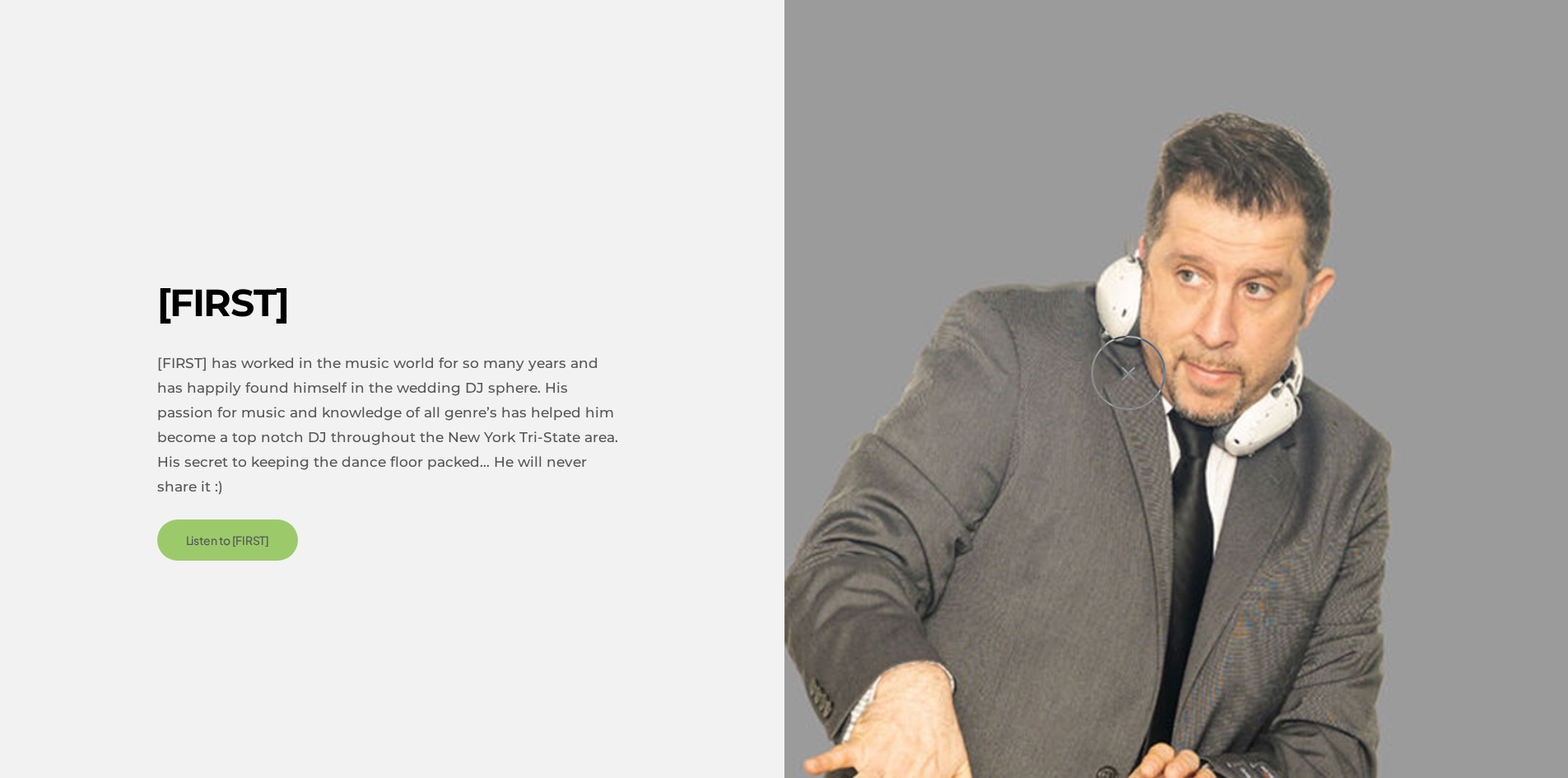 scroll, scrollTop: 2717, scrollLeft: 0, axis: vertical 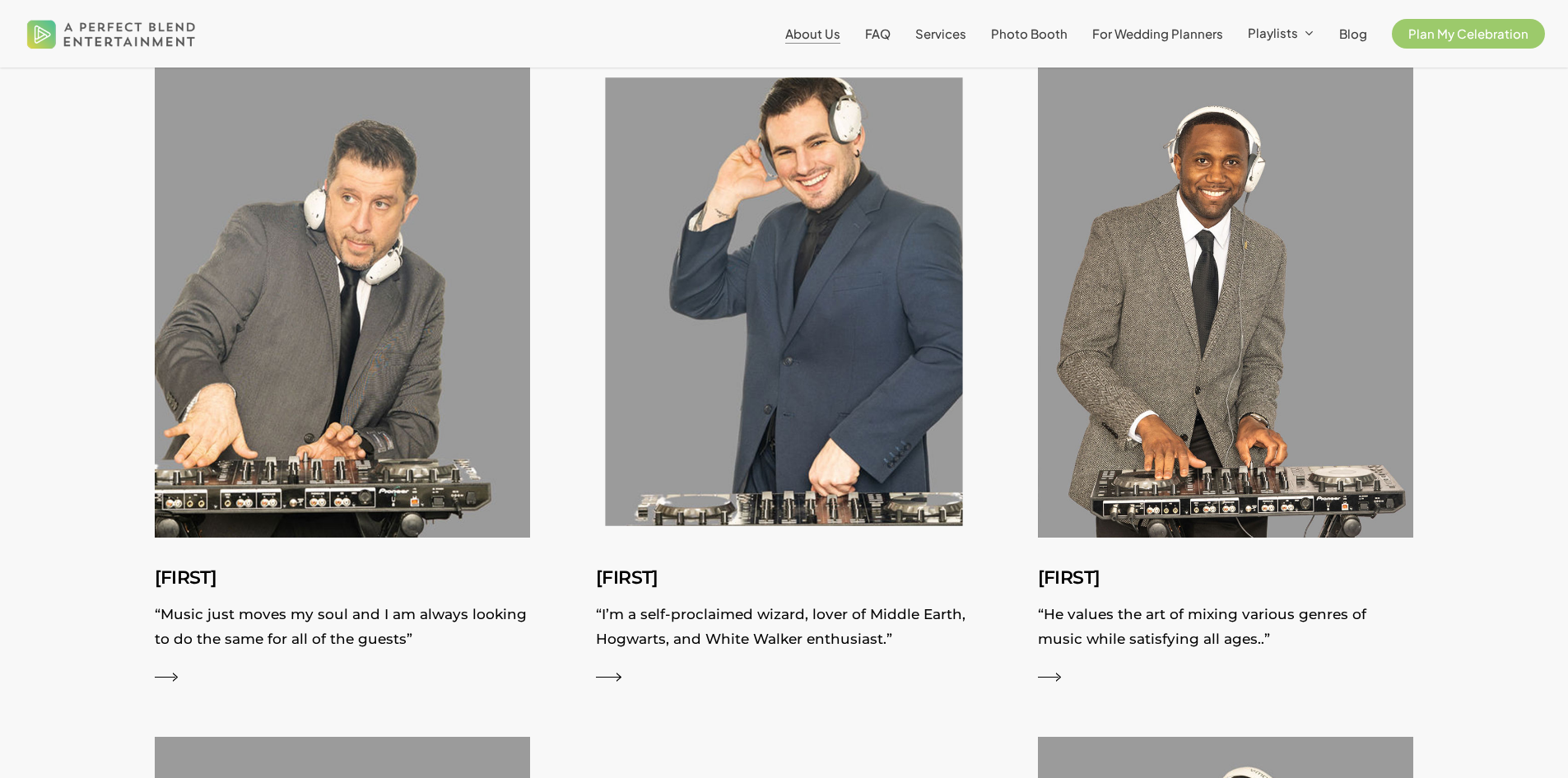 click on "“I’m a self-proclaimed wizard, lover of Middle Earth, Hogwarts, and White Walker enthusiast.”" at bounding box center (784, 631) 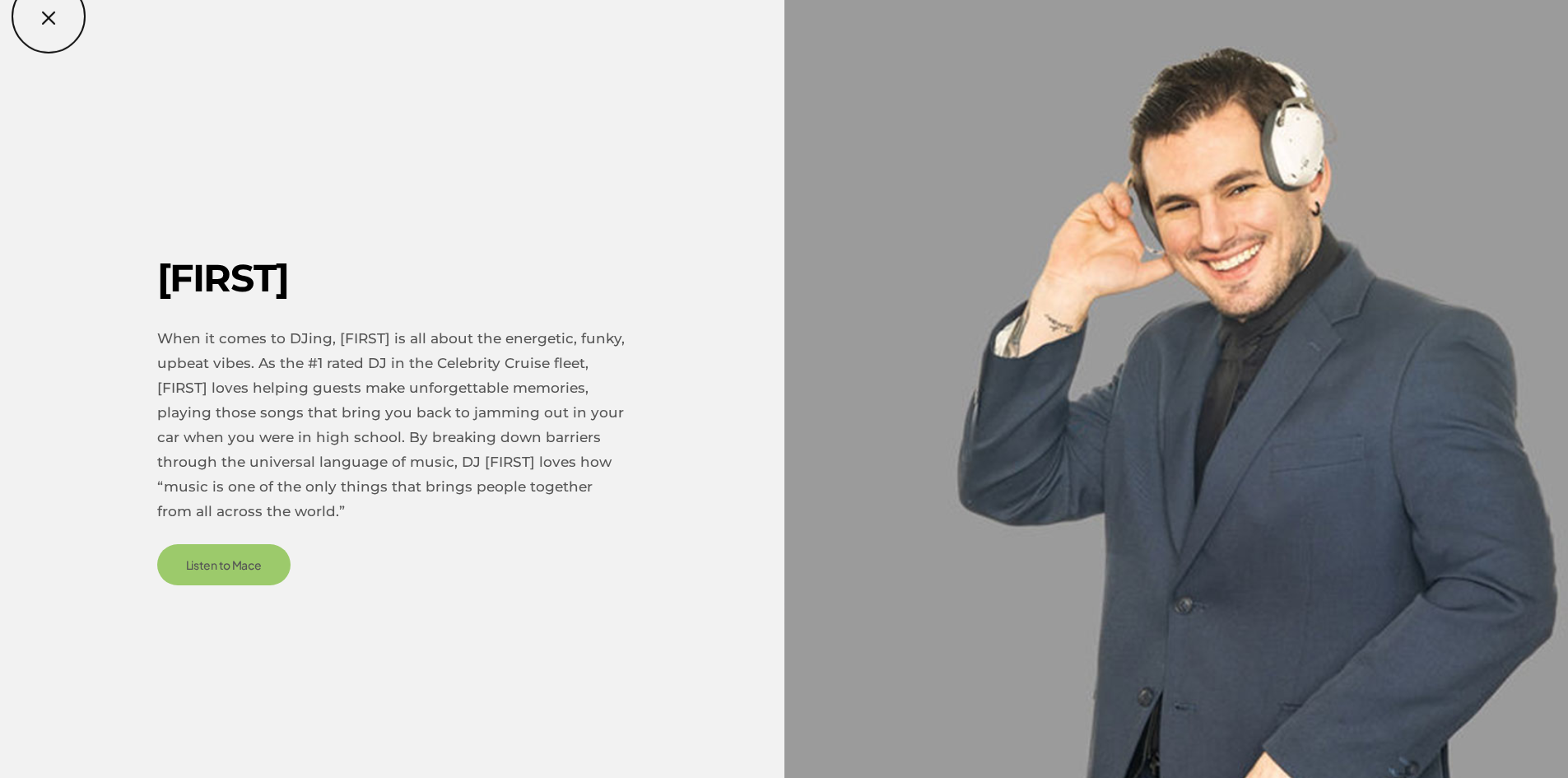 scroll, scrollTop: 1894, scrollLeft: 0, axis: vertical 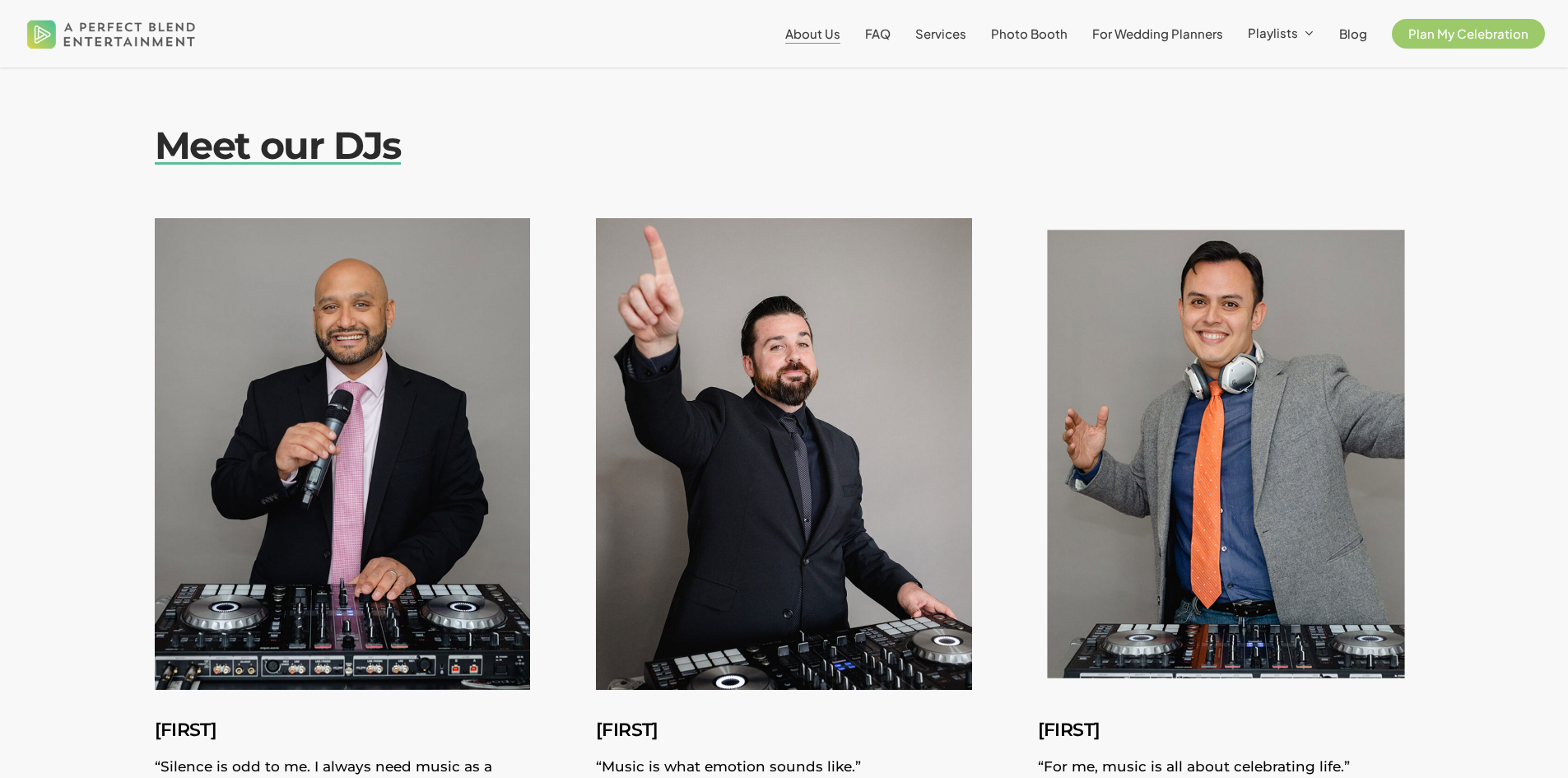 click at bounding box center (1226, 454) 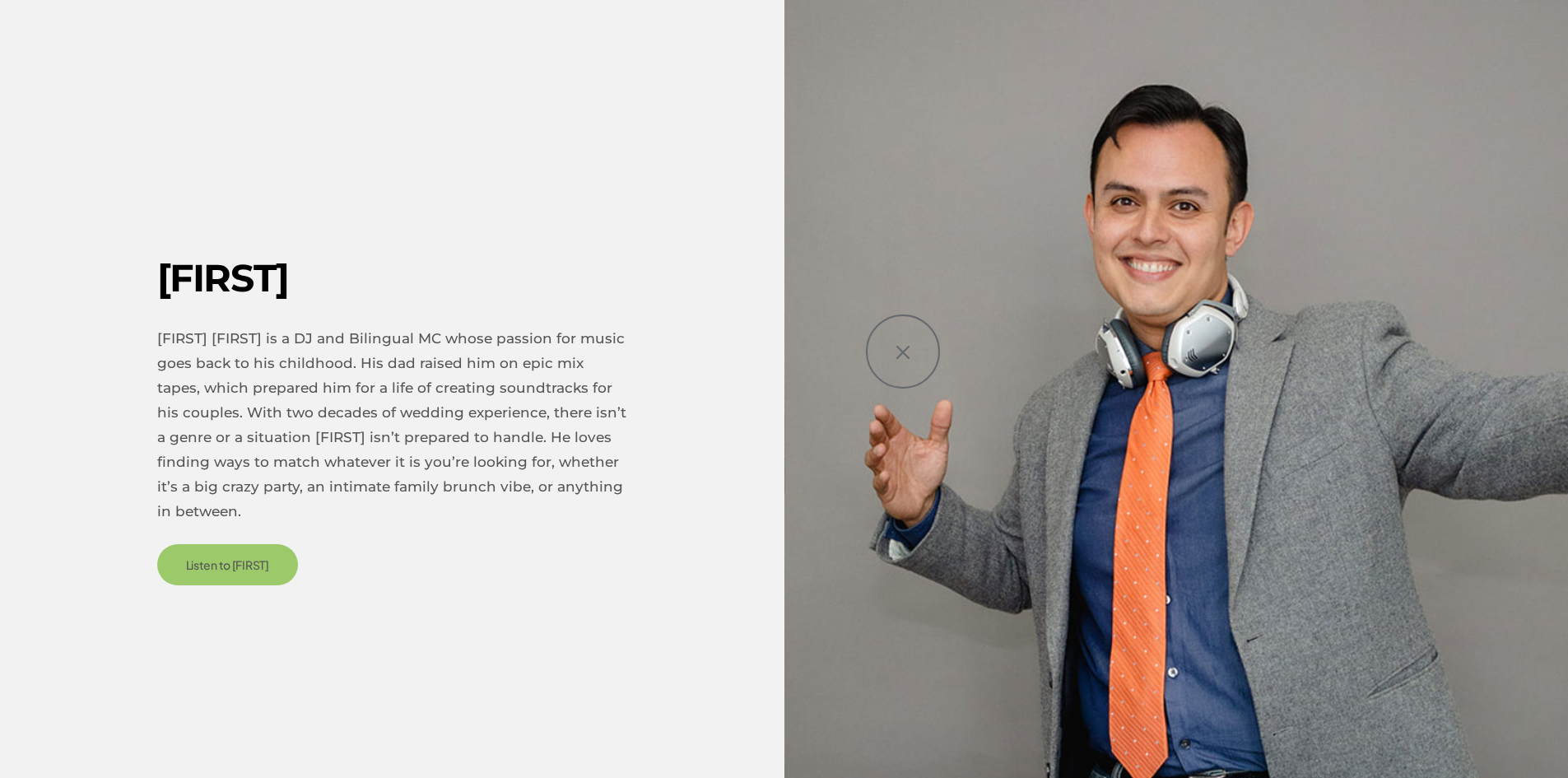 scroll, scrollTop: 1811, scrollLeft: 0, axis: vertical 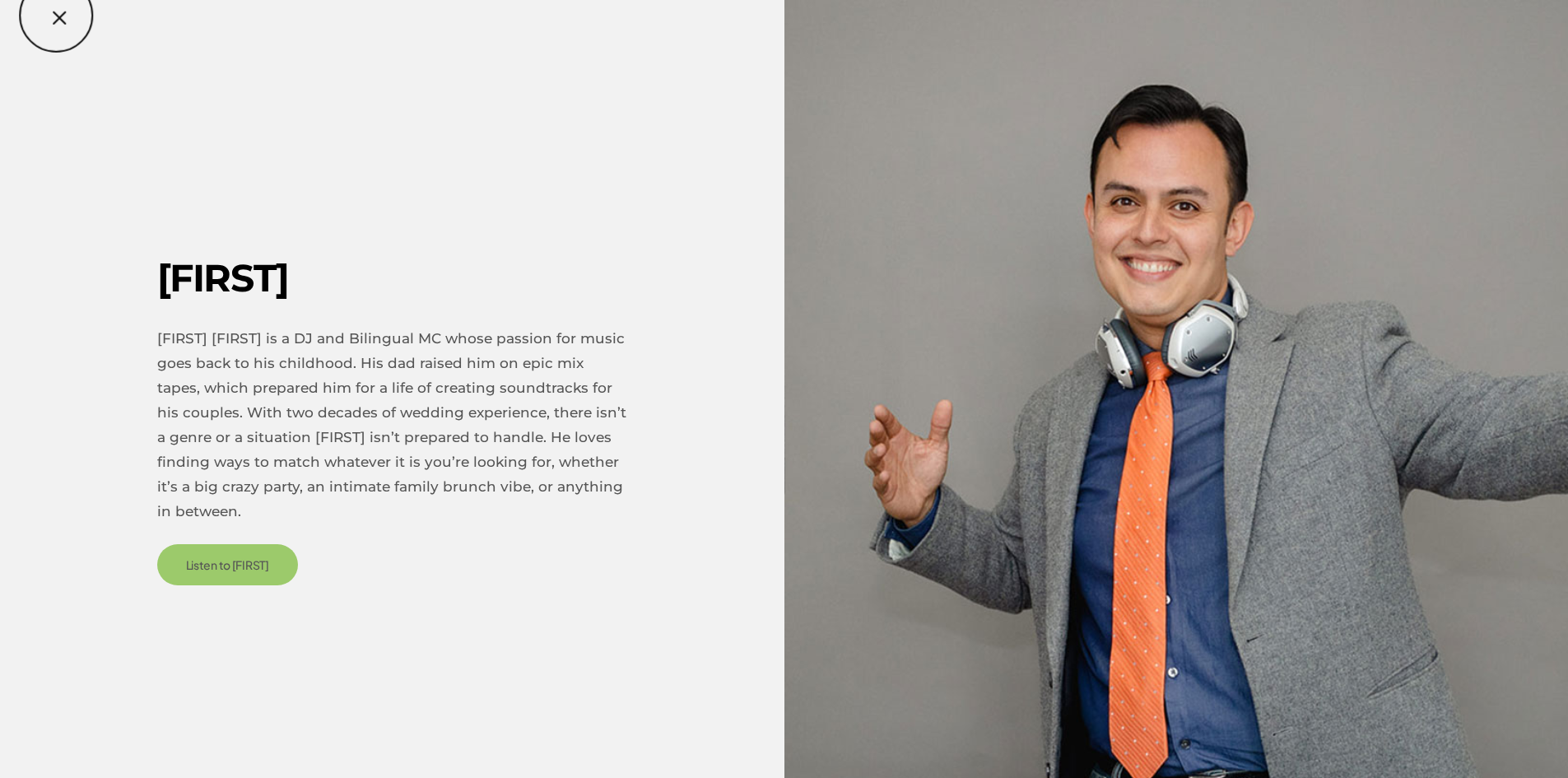 click on "[FIRST] [FIRST] is a DJ and Bilingual MC whose passion for music goes back to his childhood. His dad raised him on epic mix tapes, which prepared him for a life of creating soundtracks for his couples. With two decades of wedding experience, there isn’t a genre or a situation [FIRST] isn’t prepared to handle. He loves finding ways to match whatever it is you’re looking for, whether it’s a big crazy party, an intimate family brunch vibe, or anything in between.
Listen to [FIRST]" at bounding box center (784, 389) 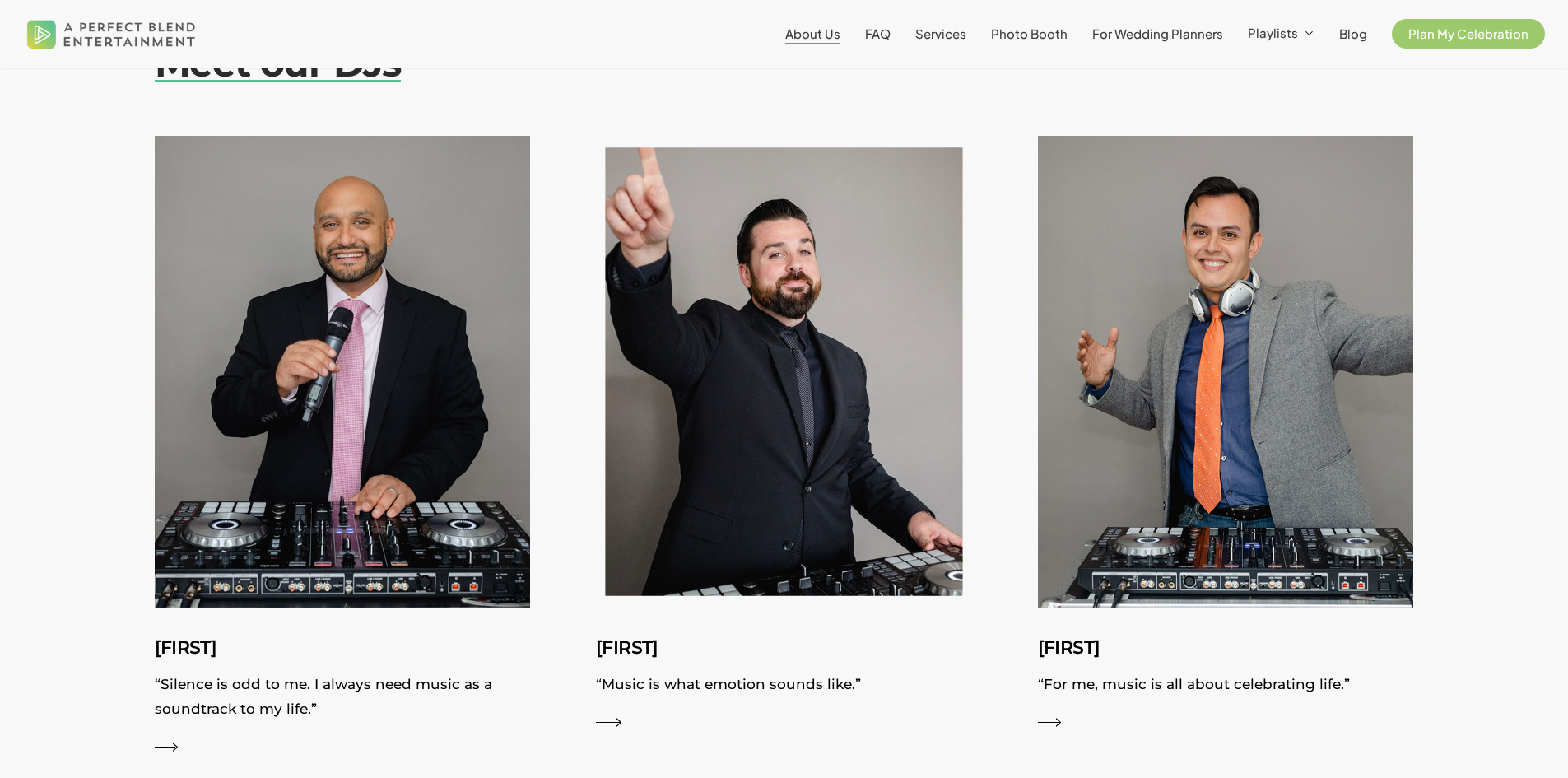click at bounding box center [784, 371] 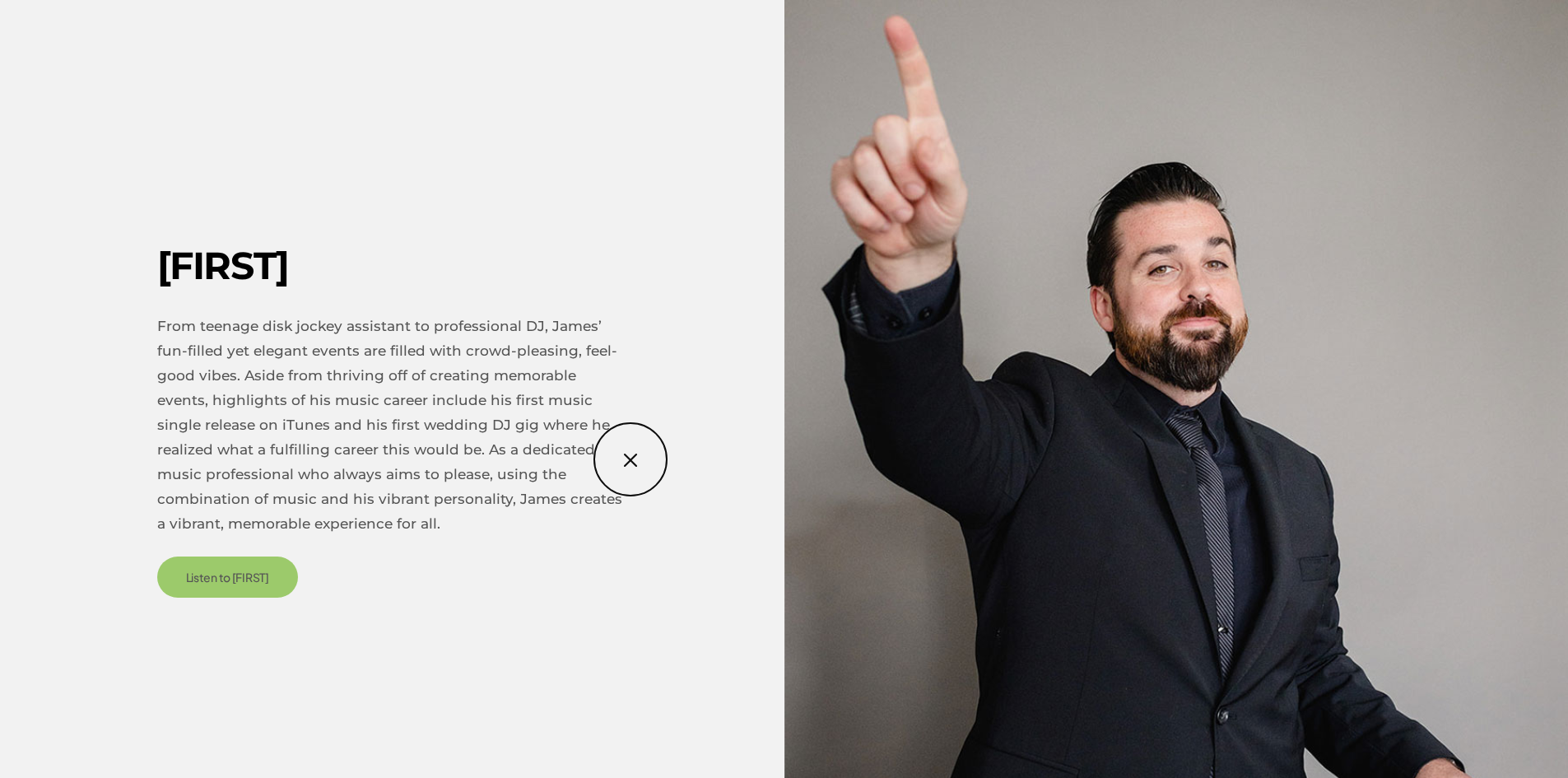 click on "[FIRST] From teenage disk jockey assistant to professional DJ, [FIRST]’s fun-filled yet elegant events are filled with crowd-pleasing, feel-good vibes. Aside from thriving off of creating memorable events, highlights of his music career include his first music single release on iTunes and his first wedding DJ gig where he realized what a fulfilling career this would be. As a dedicated music professional who always aims to please, using the combination of music and his vibrant personality, [FIRST] creates a vibrant, memorable experience for all.
Listen to [FIRST]" at bounding box center (784, 389) 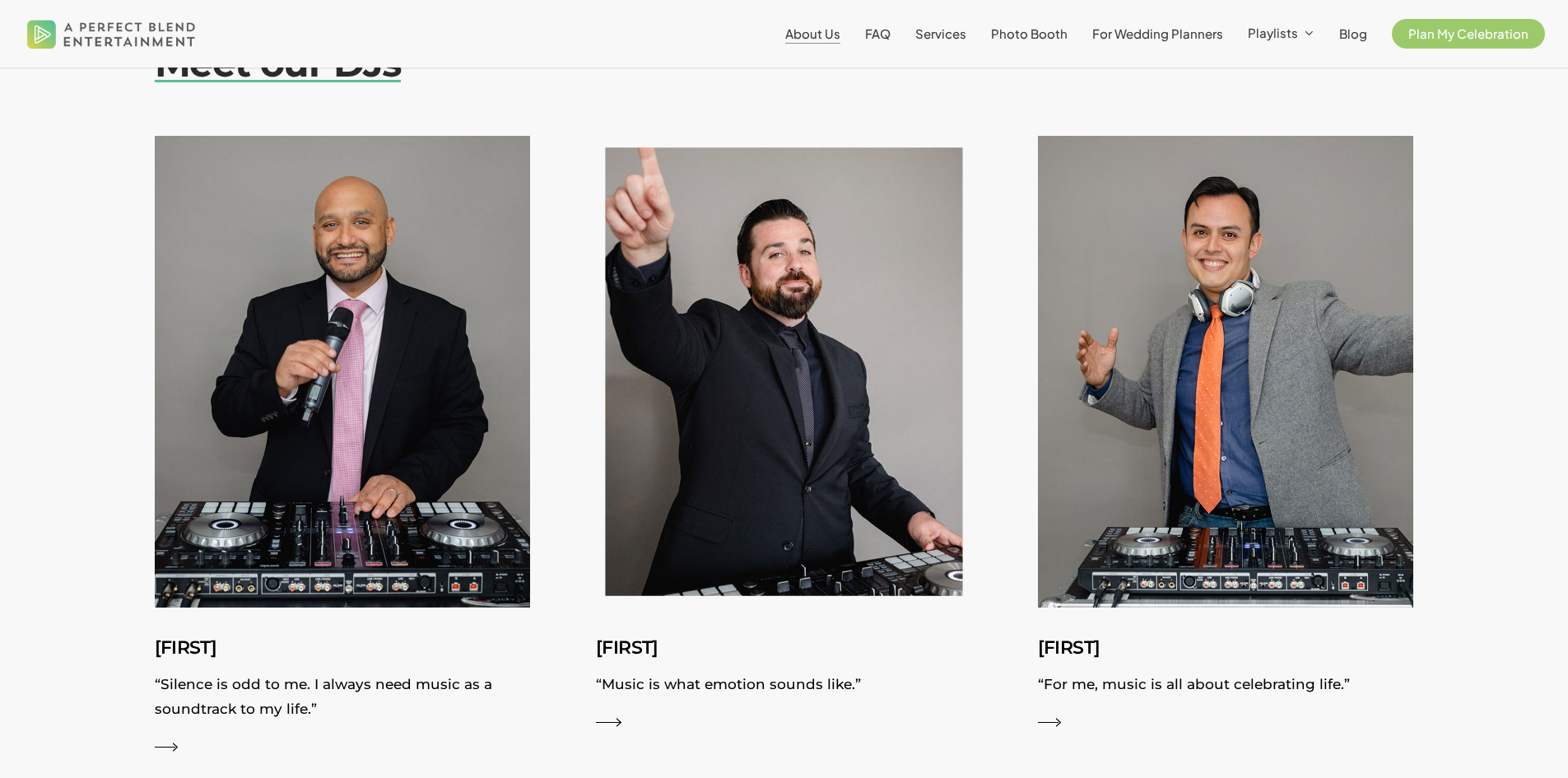 click at bounding box center (784, 371) 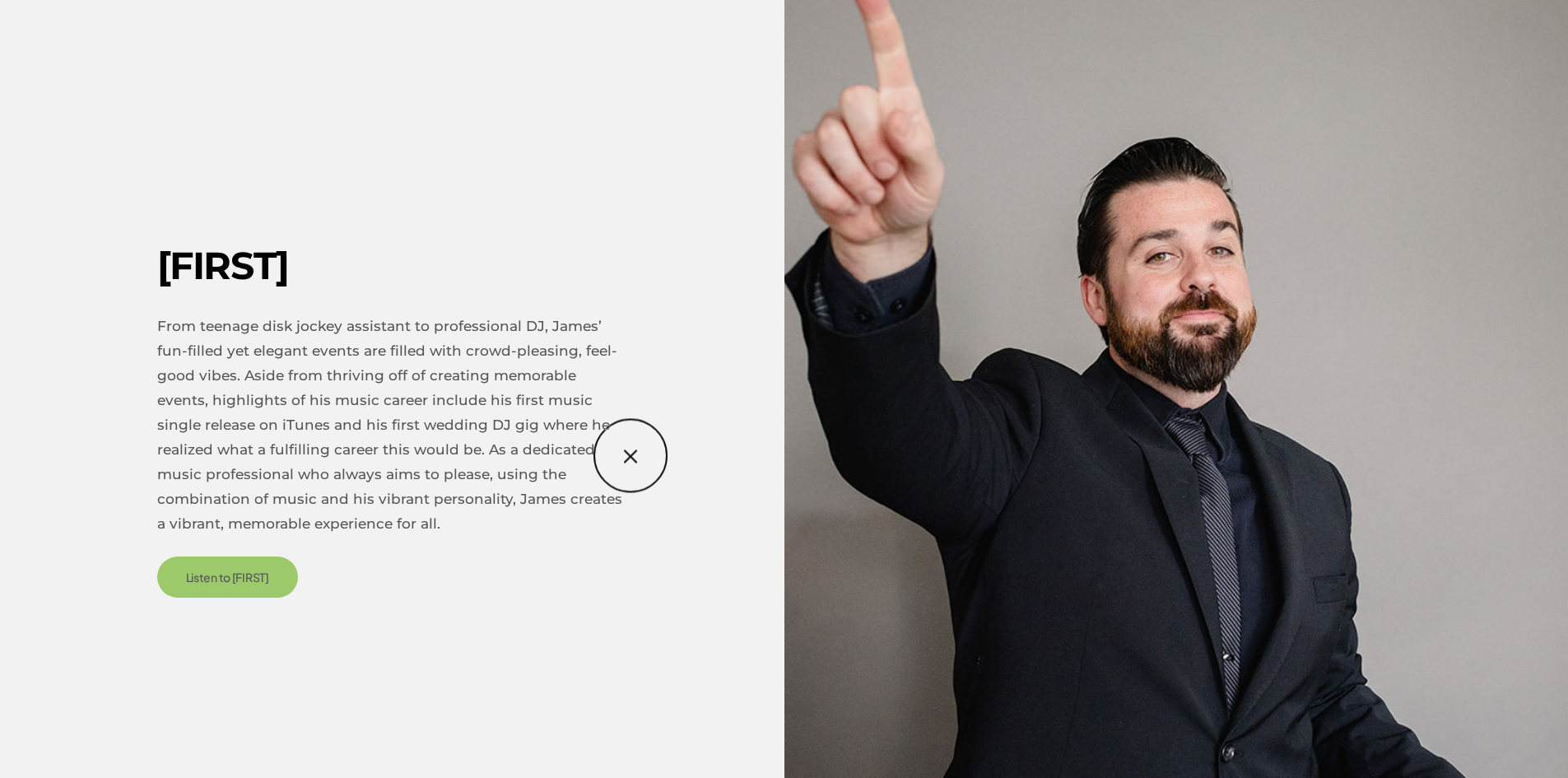 click at bounding box center (784, 371) 